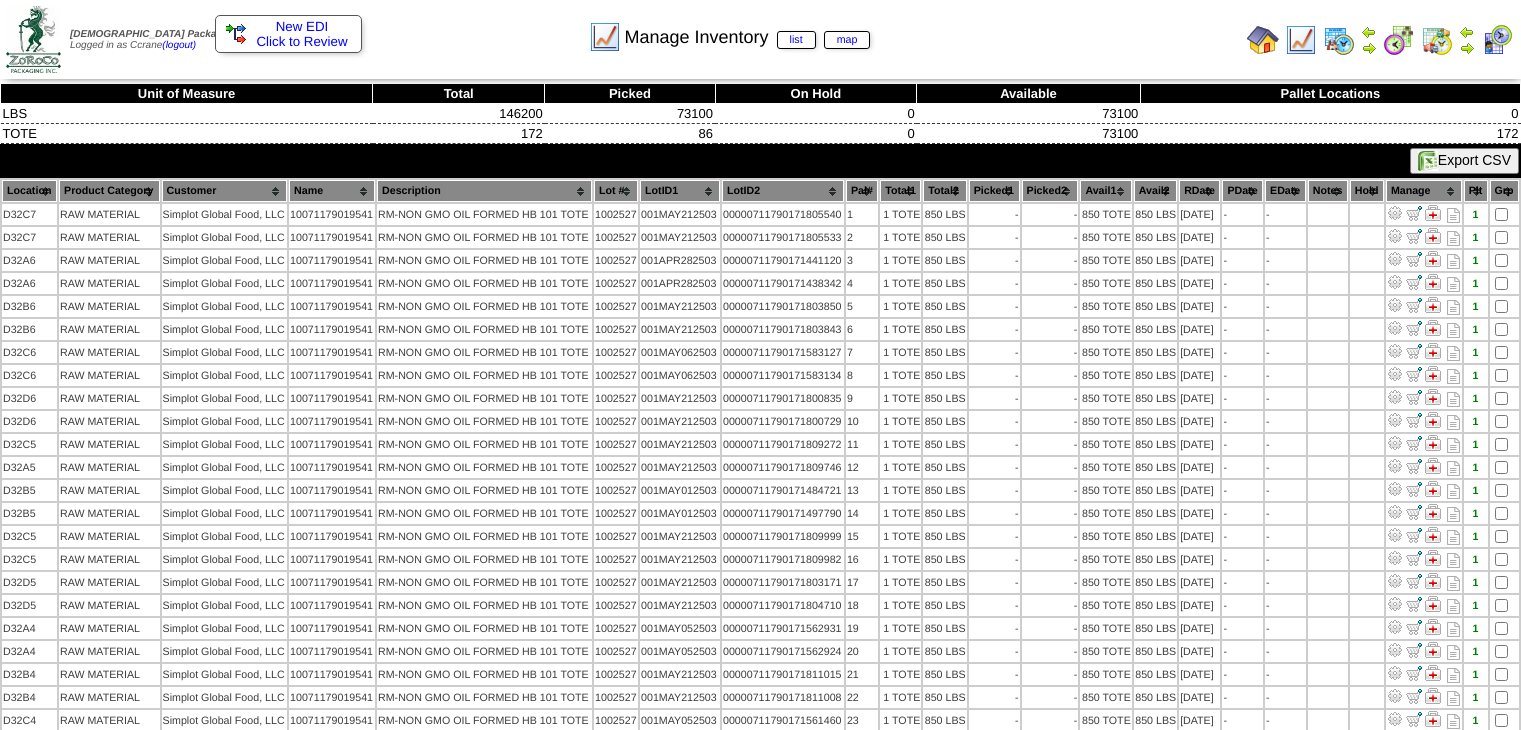 scroll, scrollTop: 0, scrollLeft: 0, axis: both 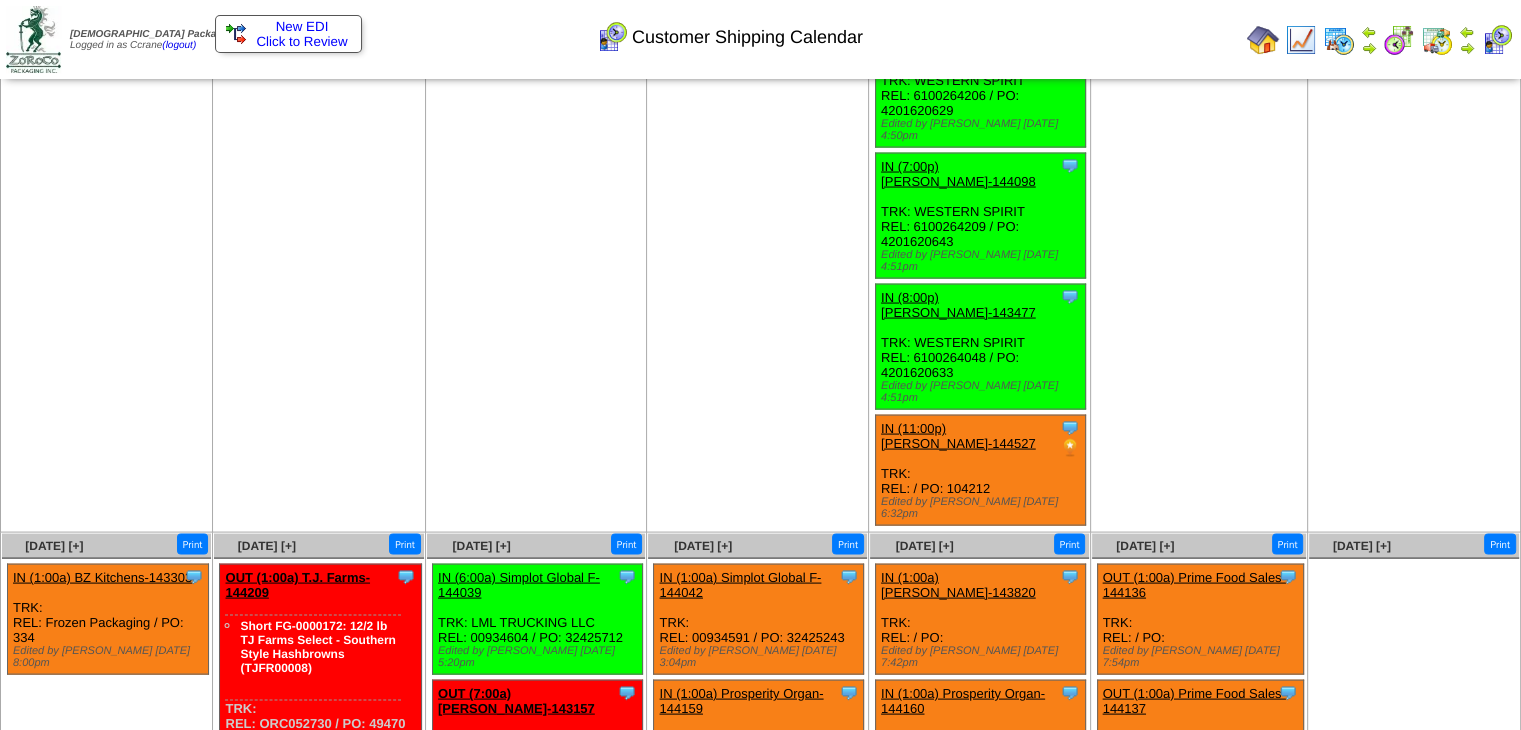 click on "Clone Item
IN
(1:00a)
Simplot Global F-144042
Simplot Global Food, LLC
ScheduleID: 144042
1 TOTE:
10071179999225
(RM-FORMED HB 101 TOTE)
Total
1
Order #
144042
Release #
00934591
PO #" at bounding box center (759, 620) 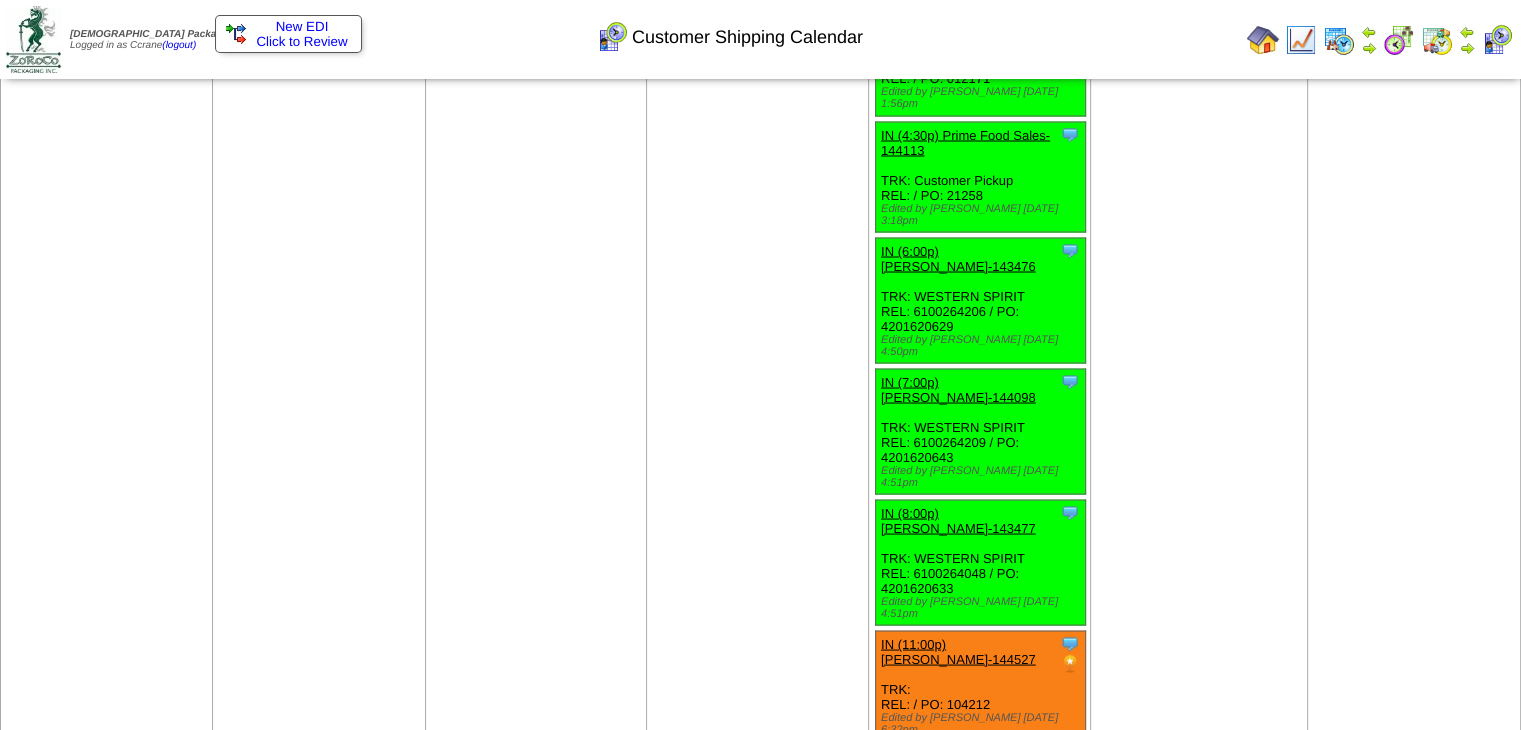 scroll, scrollTop: 3785, scrollLeft: 0, axis: vertical 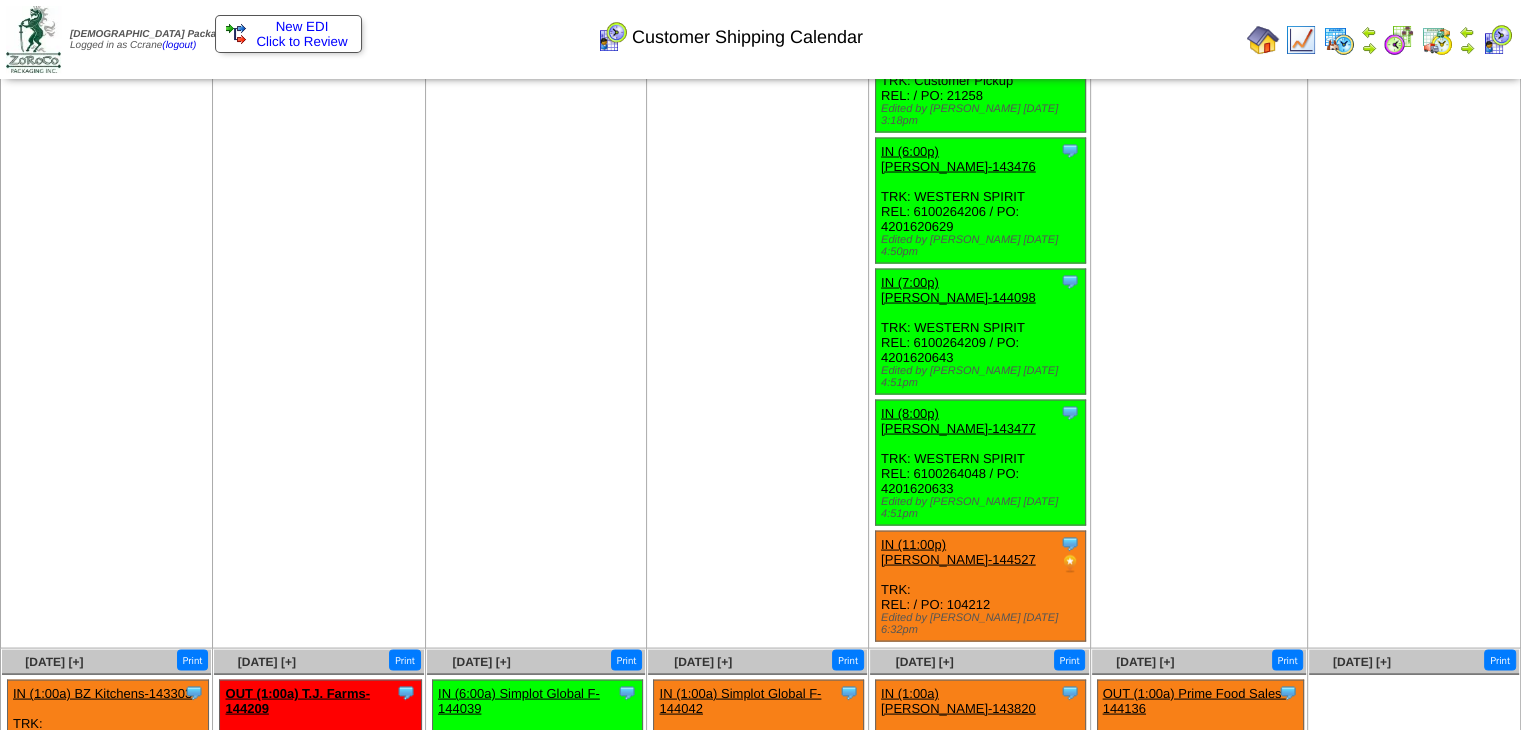 click on "IN
(1:00a)
Lamb-Weston-144329" at bounding box center [736, 932] 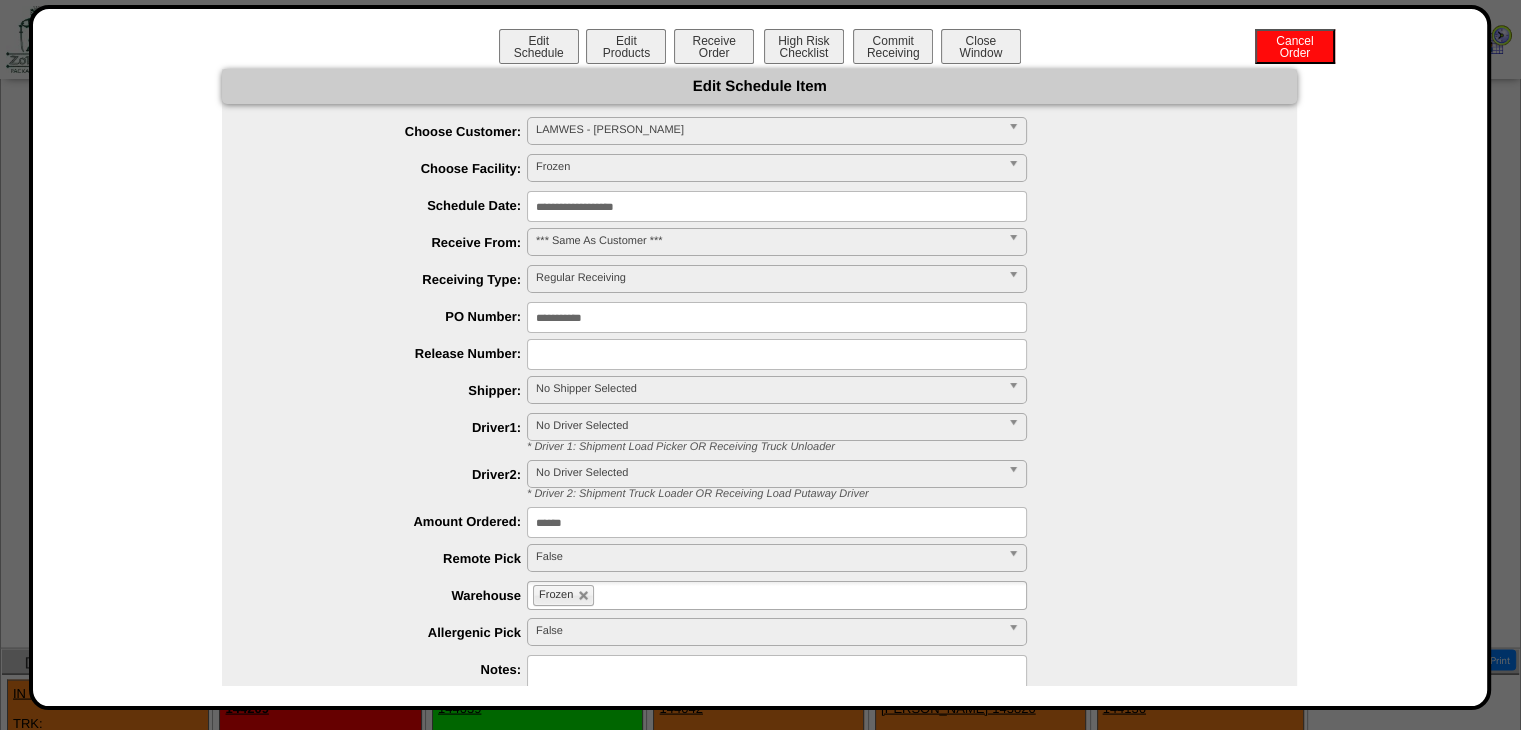 click on "**********" at bounding box center (777, 206) 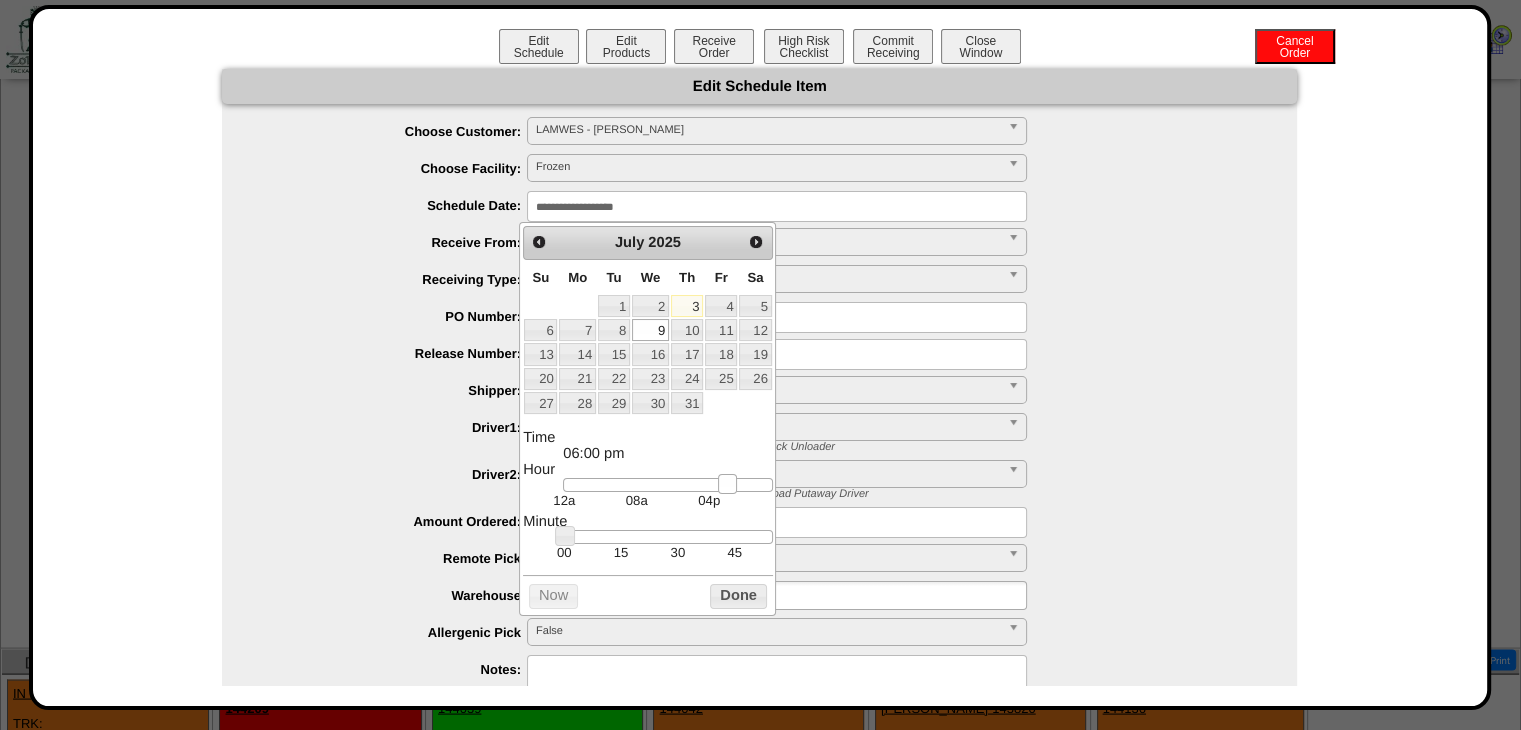 type on "**********" 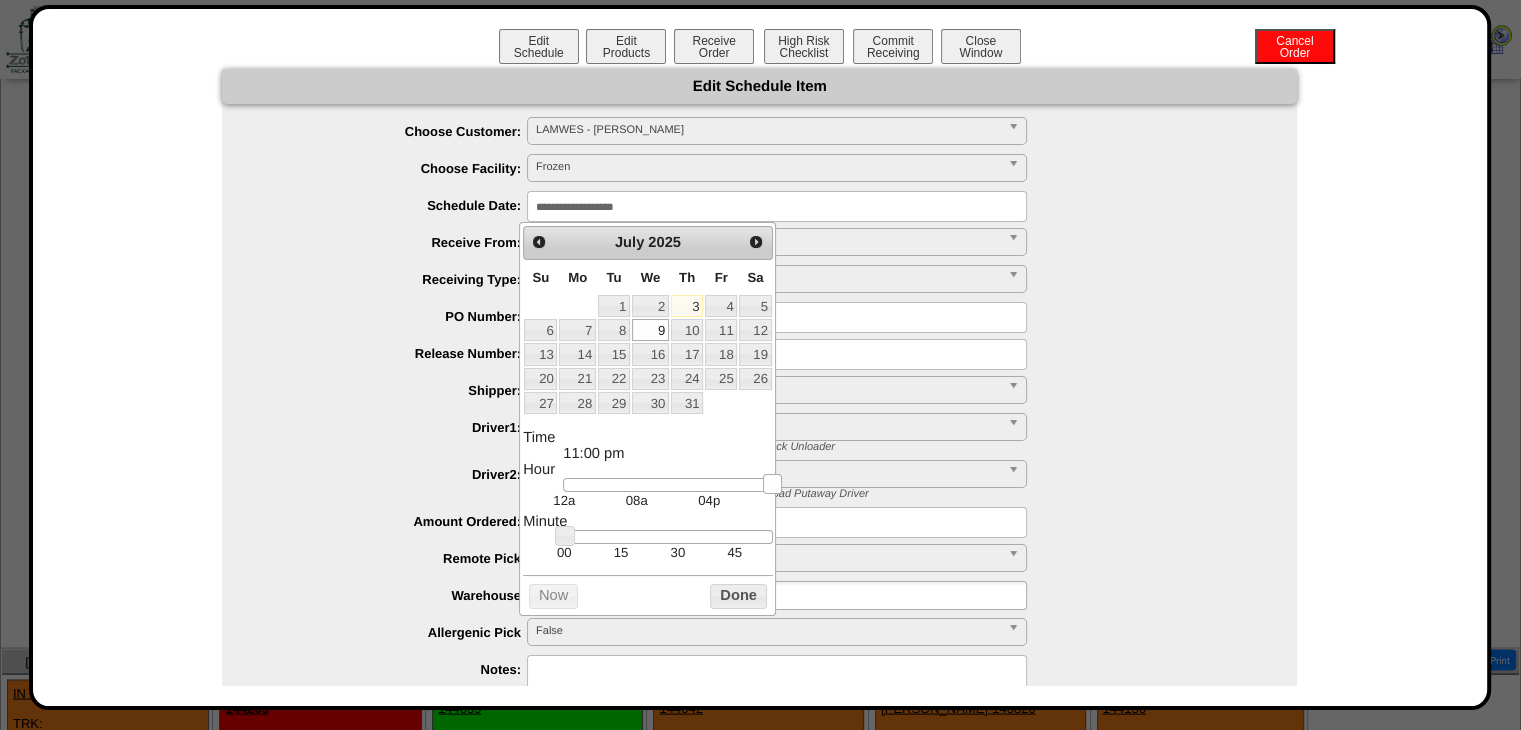 drag, startPoint x: 578, startPoint y: 490, endPoint x: 787, endPoint y: 506, distance: 209.61154 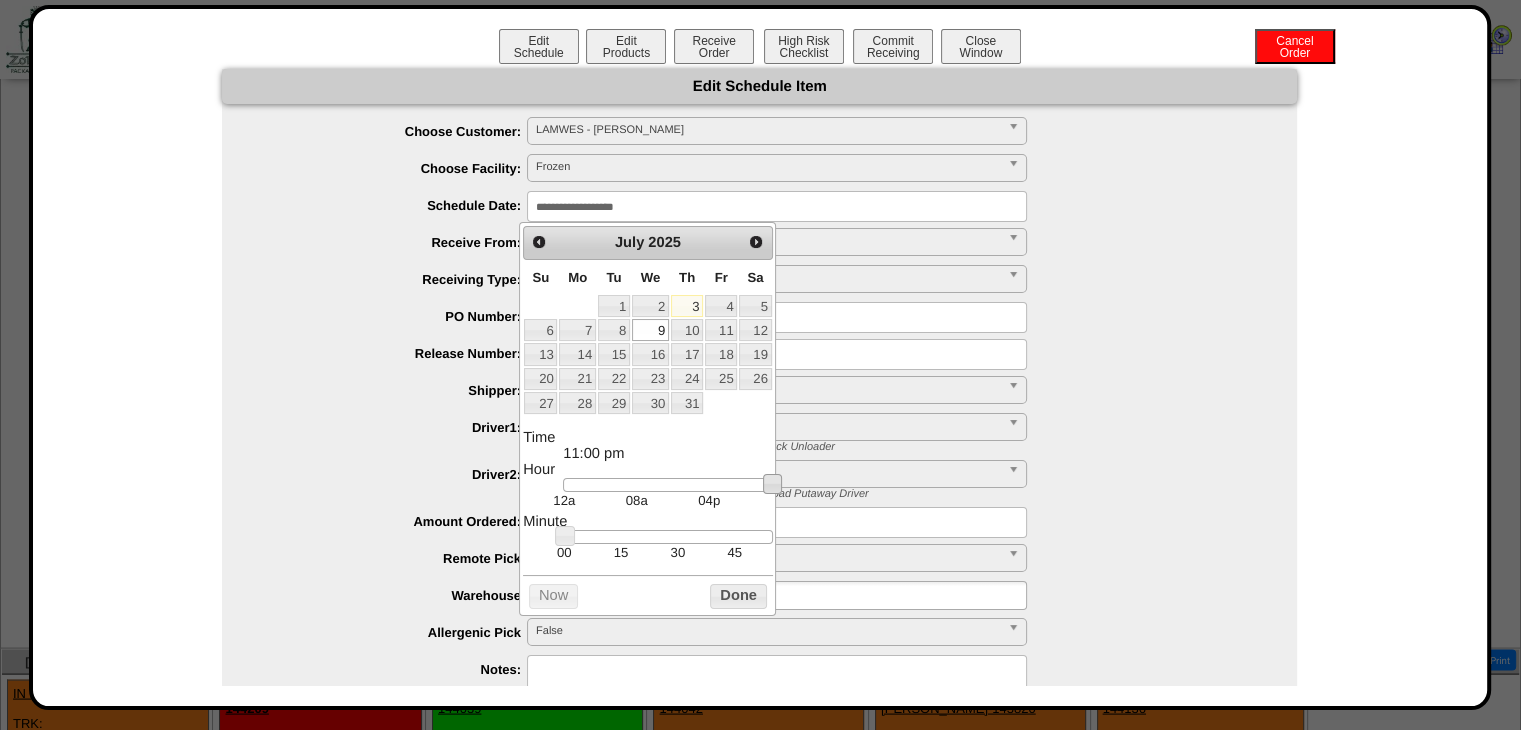 click on "Done" at bounding box center (738, 596) 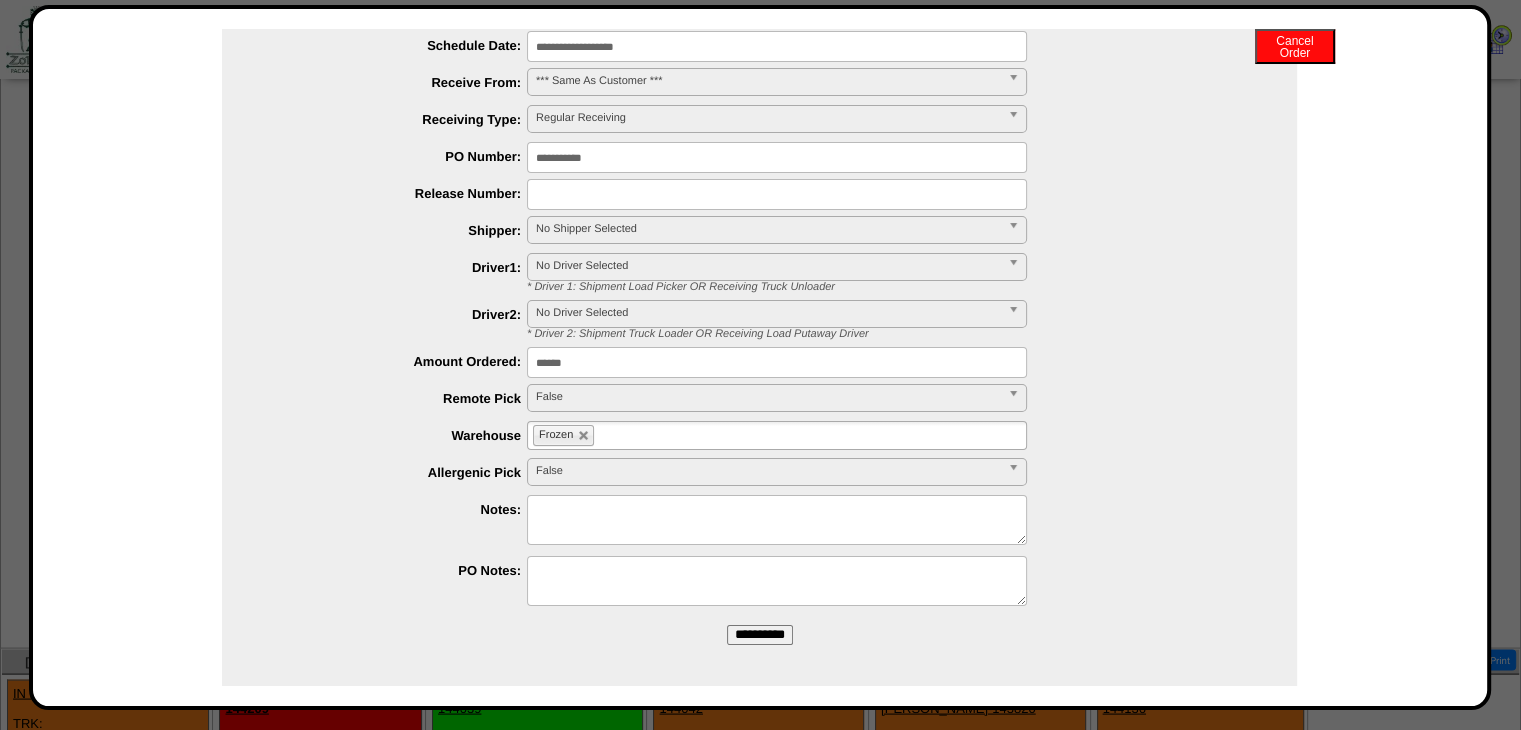 scroll, scrollTop: 166, scrollLeft: 0, axis: vertical 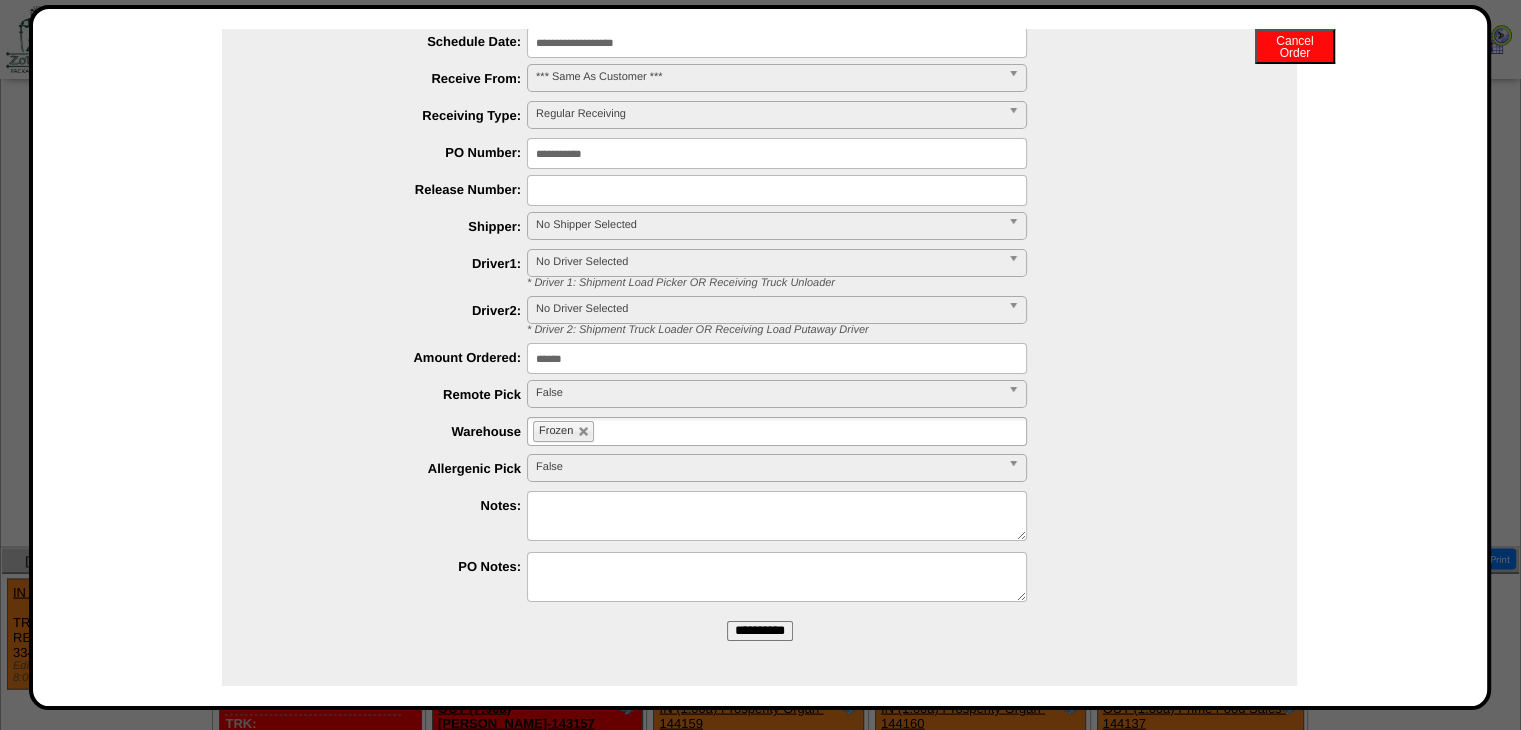 drag, startPoint x: 738, startPoint y: 623, endPoint x: 840, endPoint y: 125, distance: 508.33847 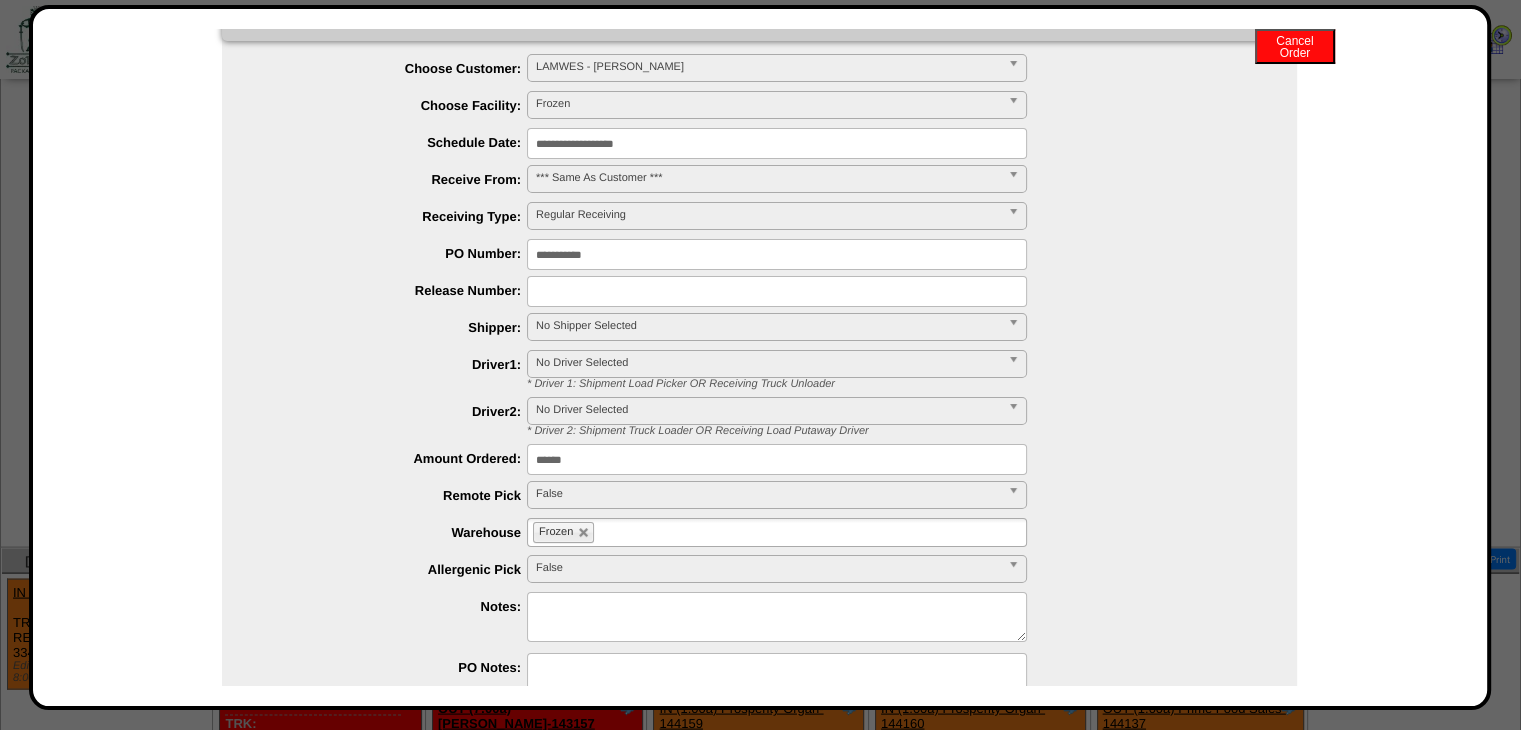 scroll, scrollTop: 0, scrollLeft: 0, axis: both 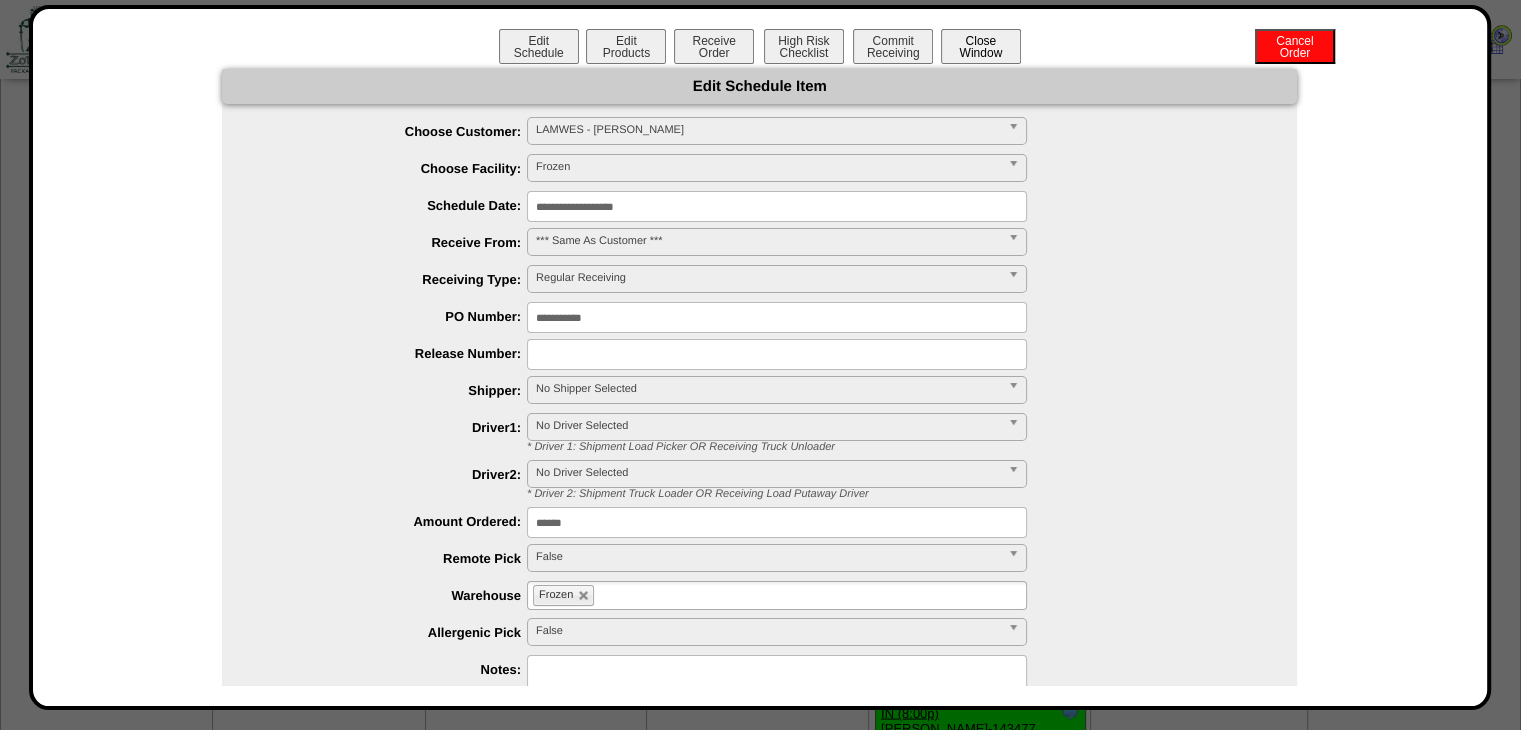 click on "Close Window" at bounding box center [981, 46] 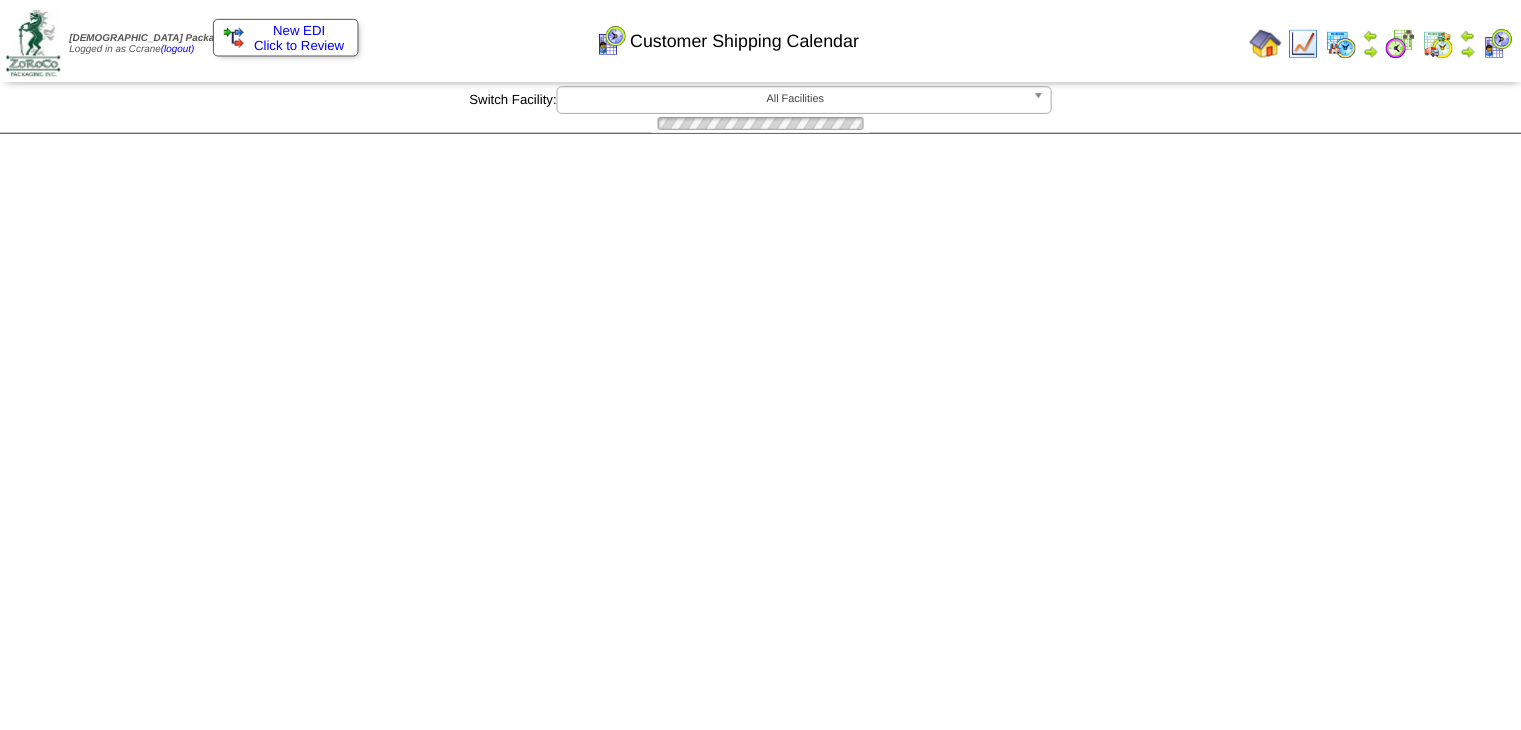 scroll, scrollTop: 0, scrollLeft: 0, axis: both 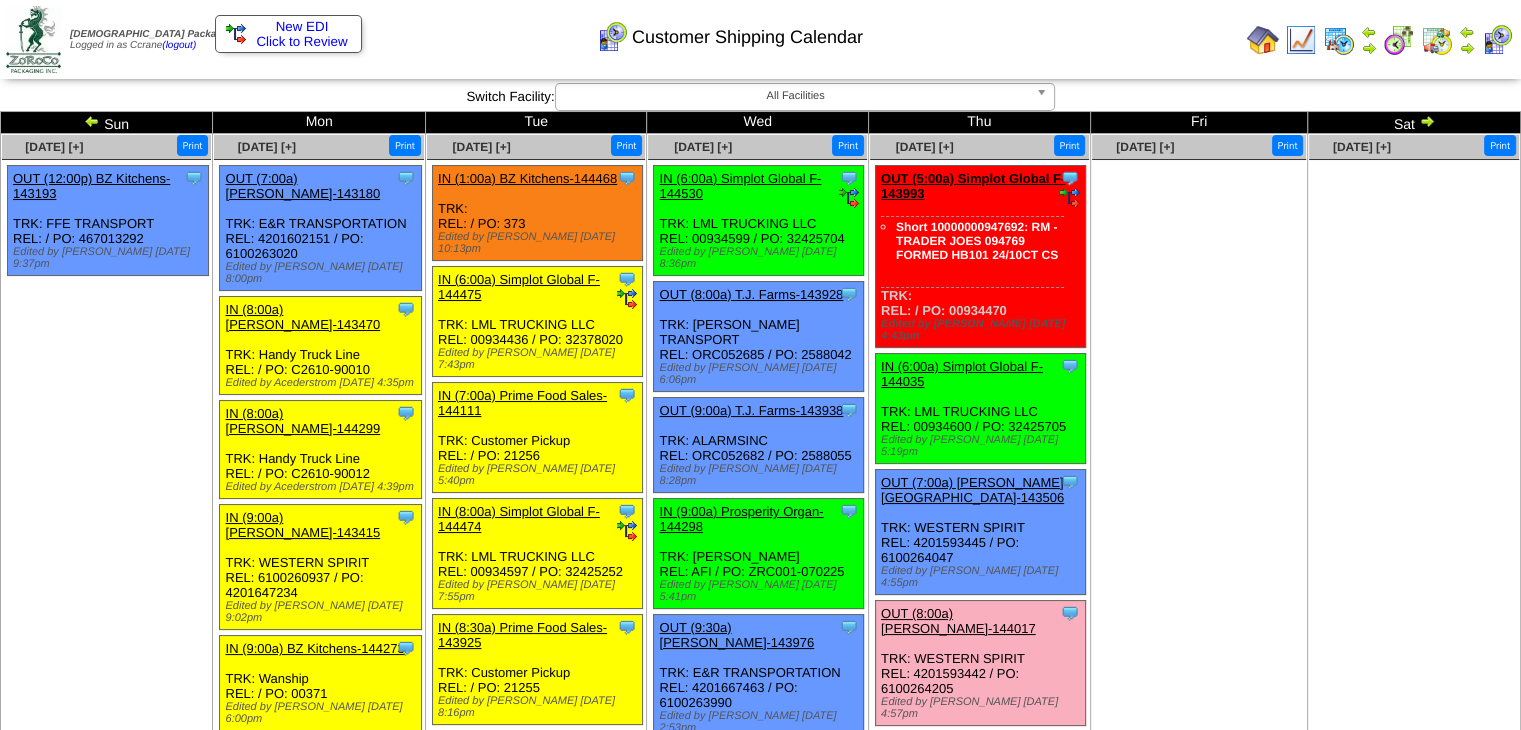 click on "Sat" at bounding box center [1414, 123] 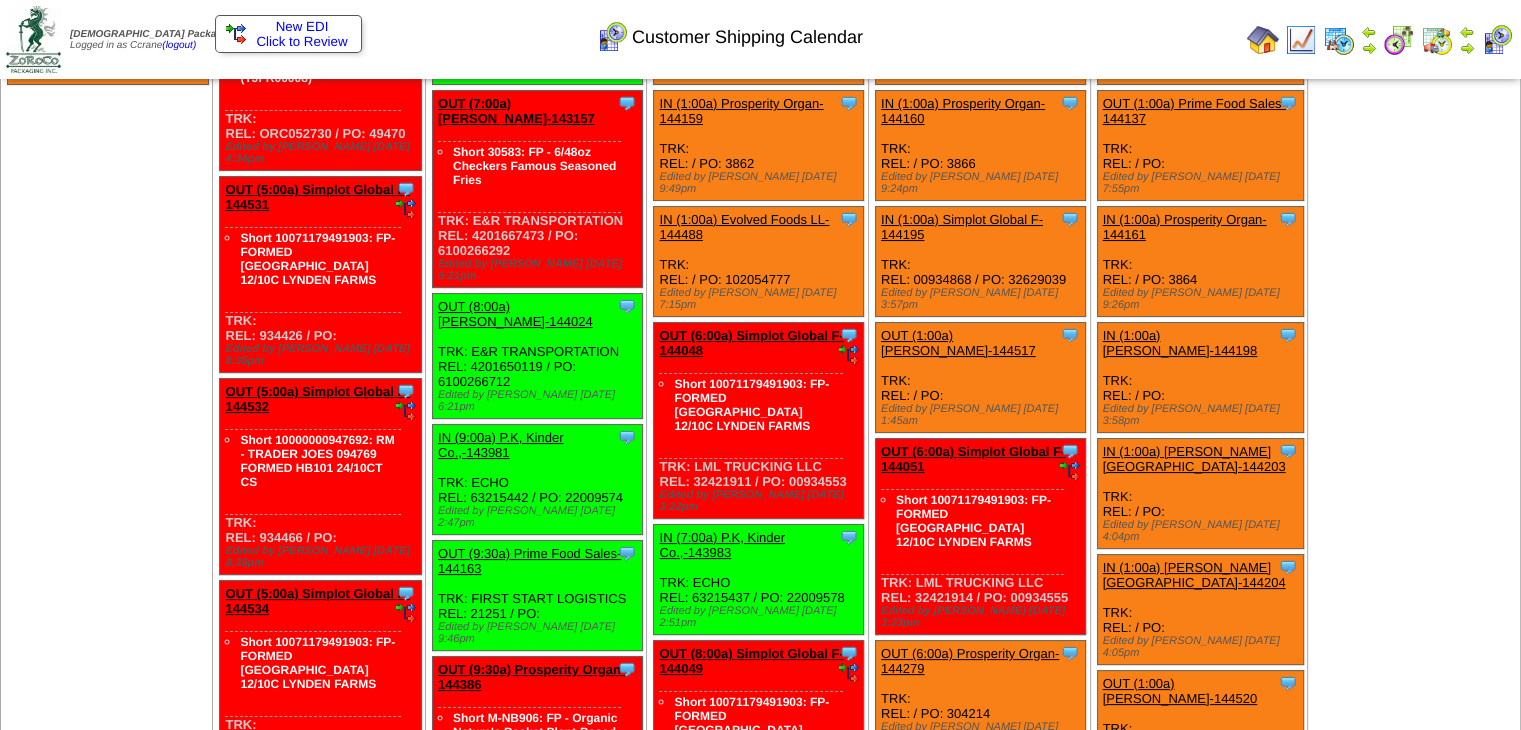 scroll, scrollTop: 0, scrollLeft: 0, axis: both 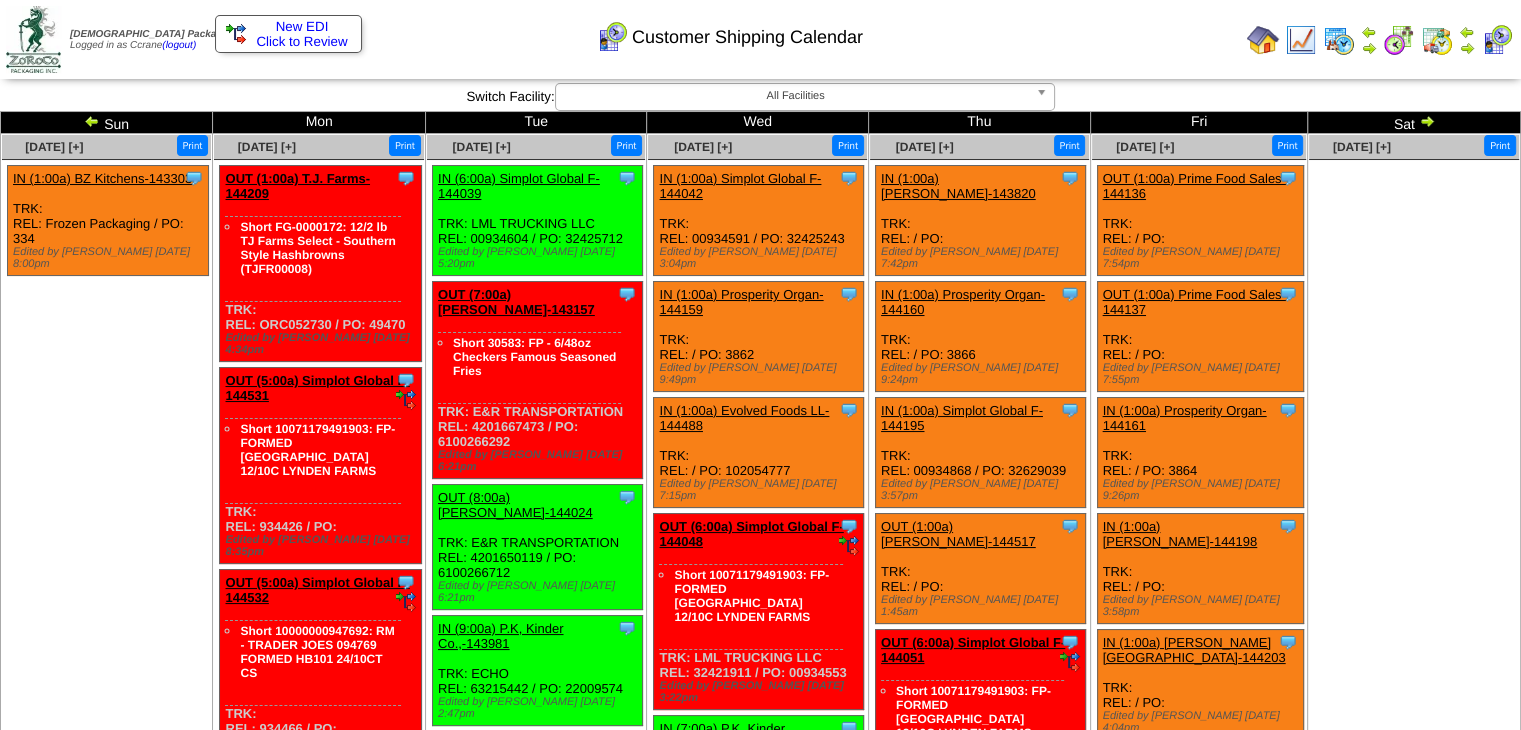 click on "[DATE]                        [+]
Print
Clone Item
IN
(1:00a)
BZ Kitchens-143303
BZ Kitchens
ScheduleID: 143303" at bounding box center (107, 2756) 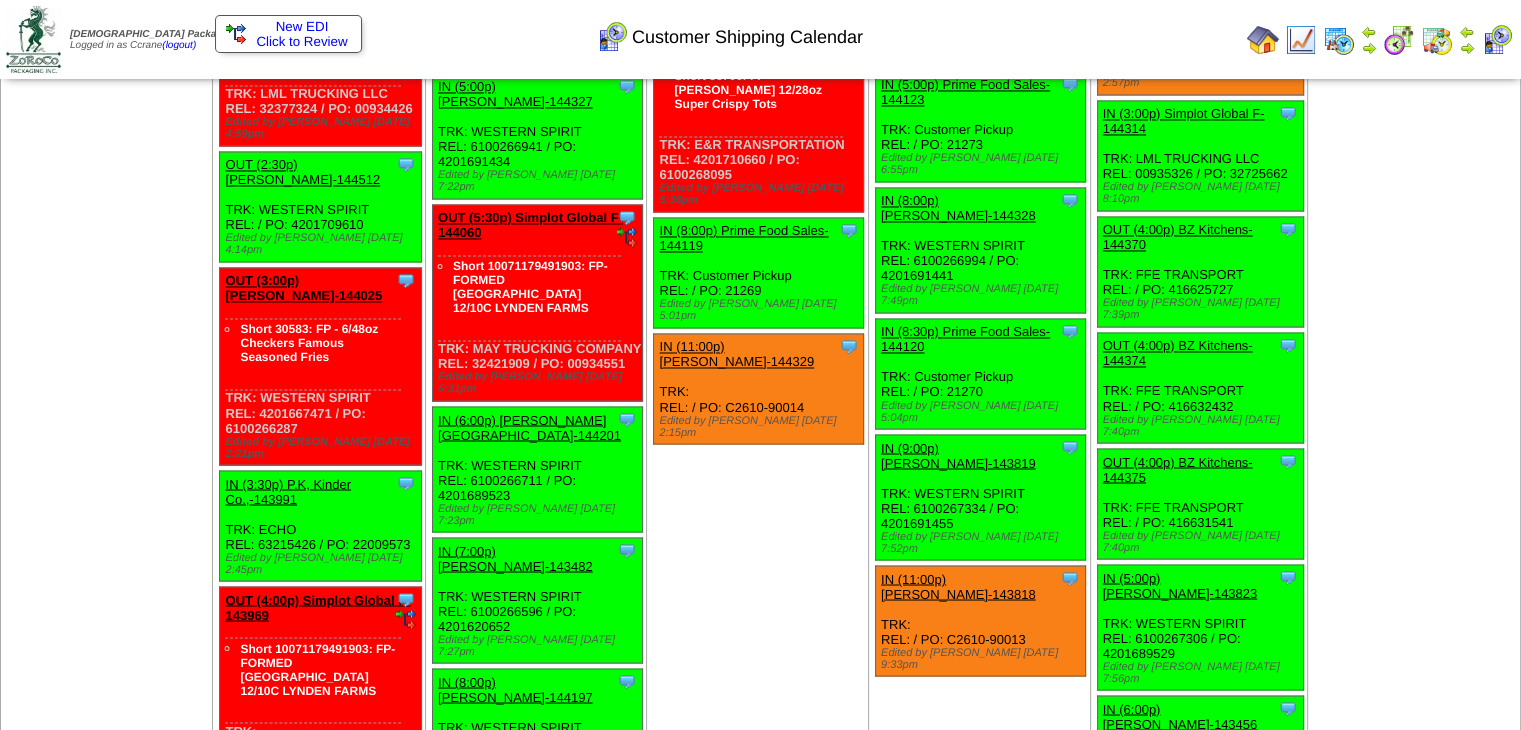 click on "[DATE]                        [+]
Print
Clone Item
IN
(1:00a)
BZ Kitchens-143303
BZ Kitchens
ScheduleID: 143303" at bounding box center [107, -642] 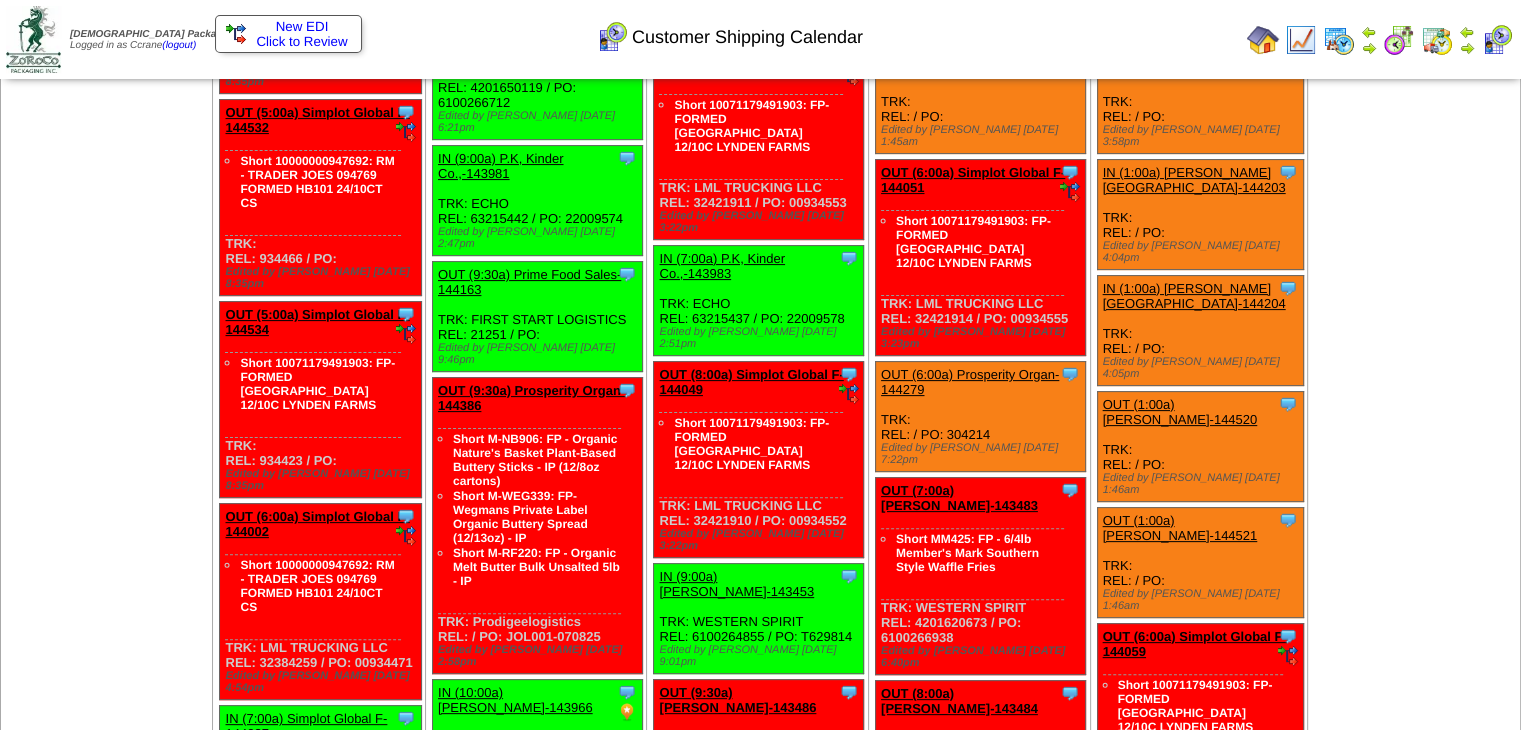 scroll, scrollTop: 398, scrollLeft: 0, axis: vertical 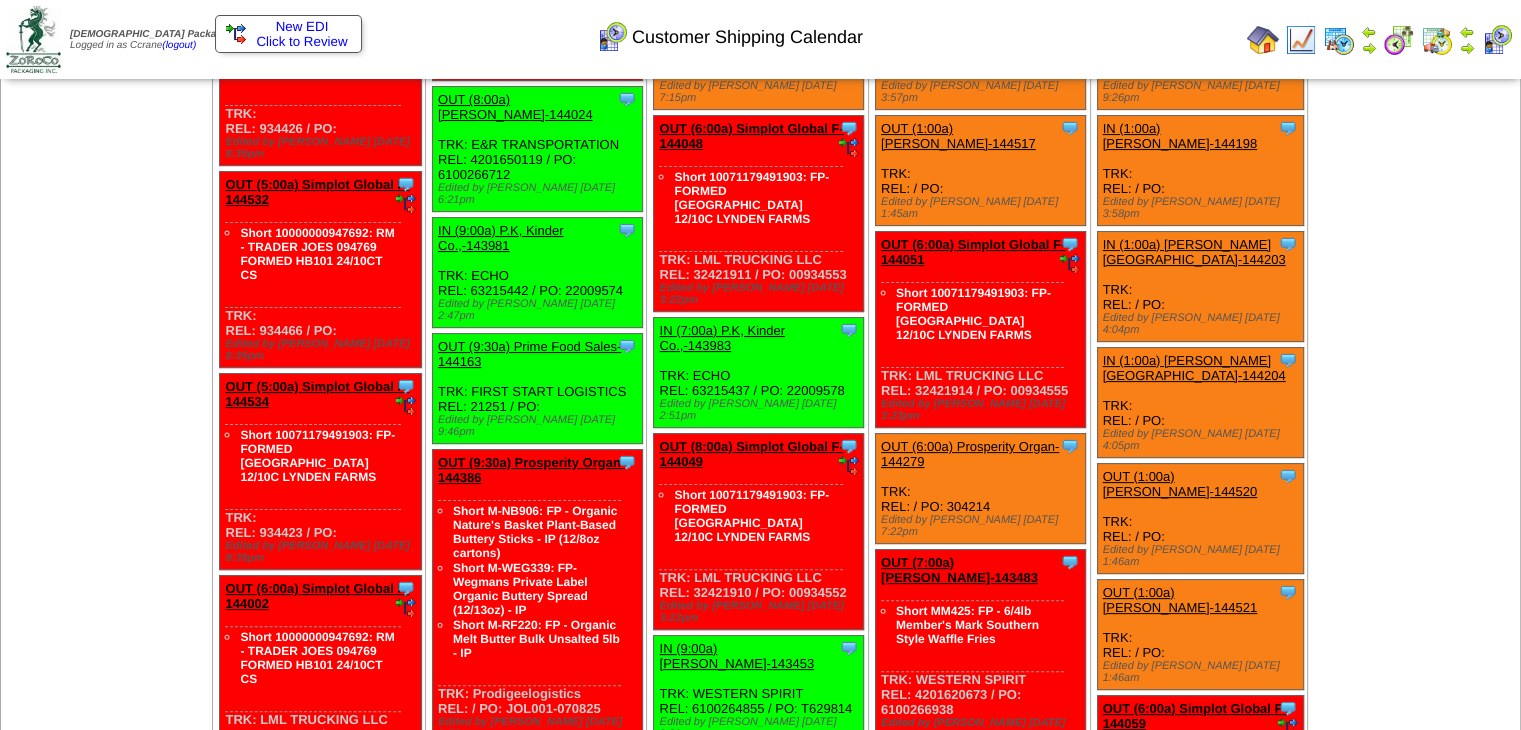 click on "IN
(1:00a)
Lamb-Weston-144204" at bounding box center (1194, 368) 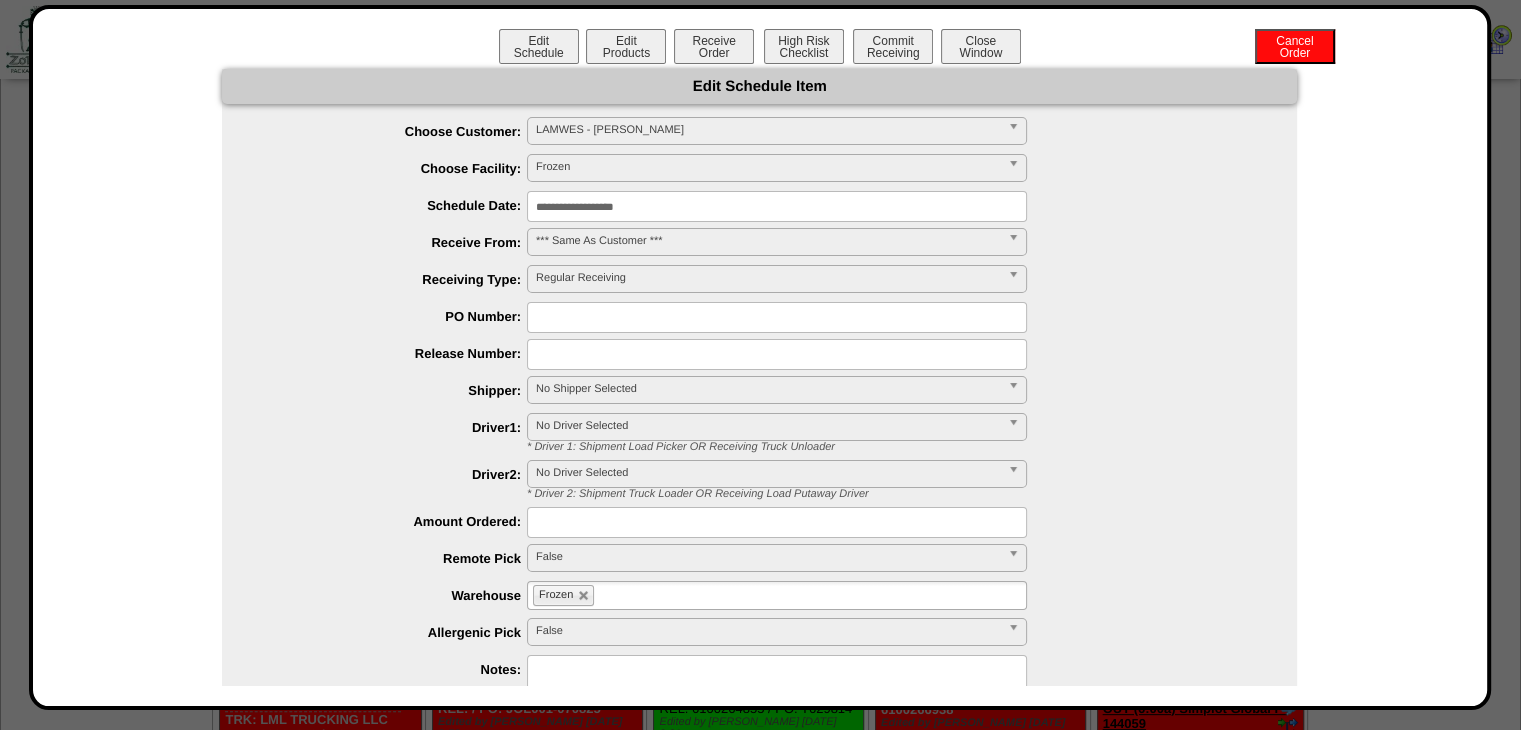 click at bounding box center [777, 317] 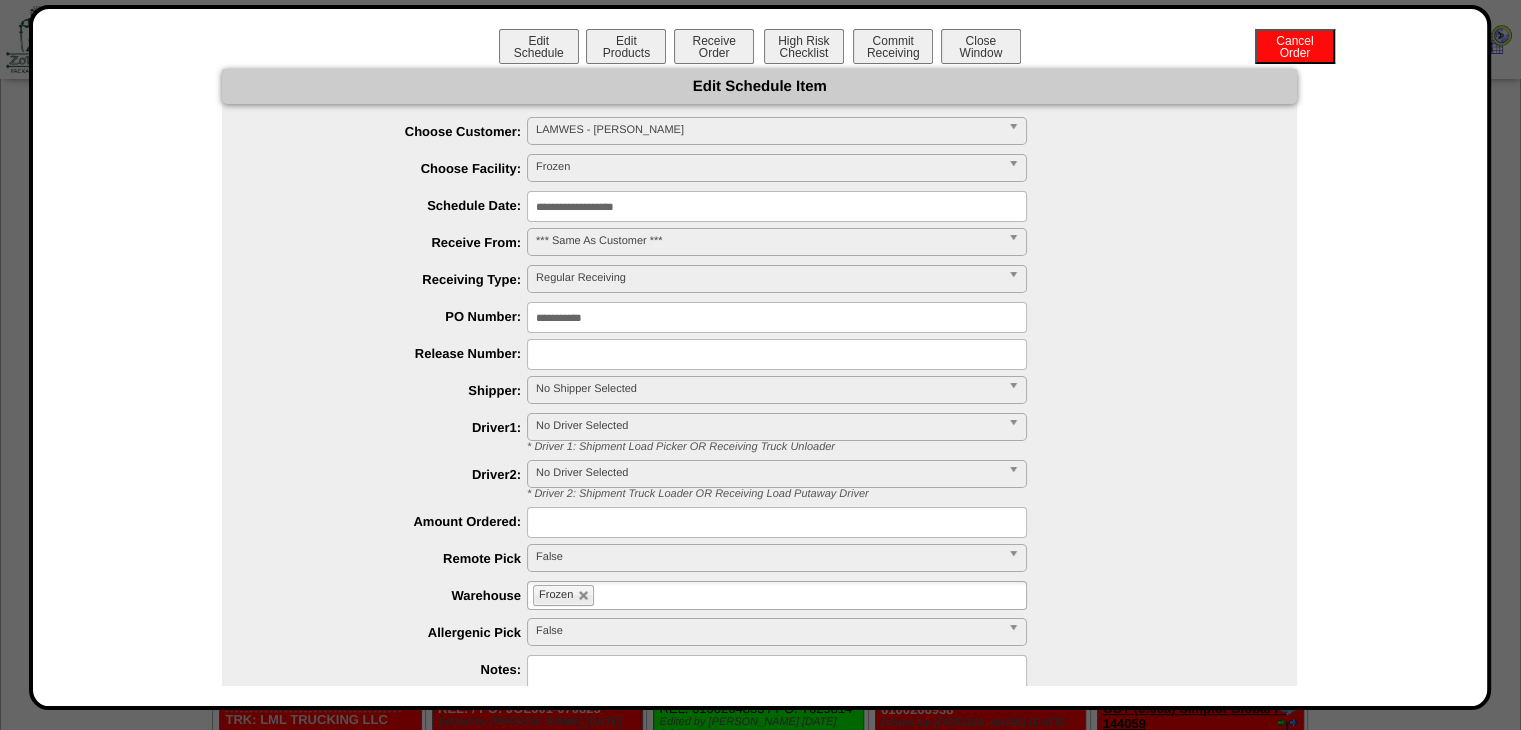 type on "**********" 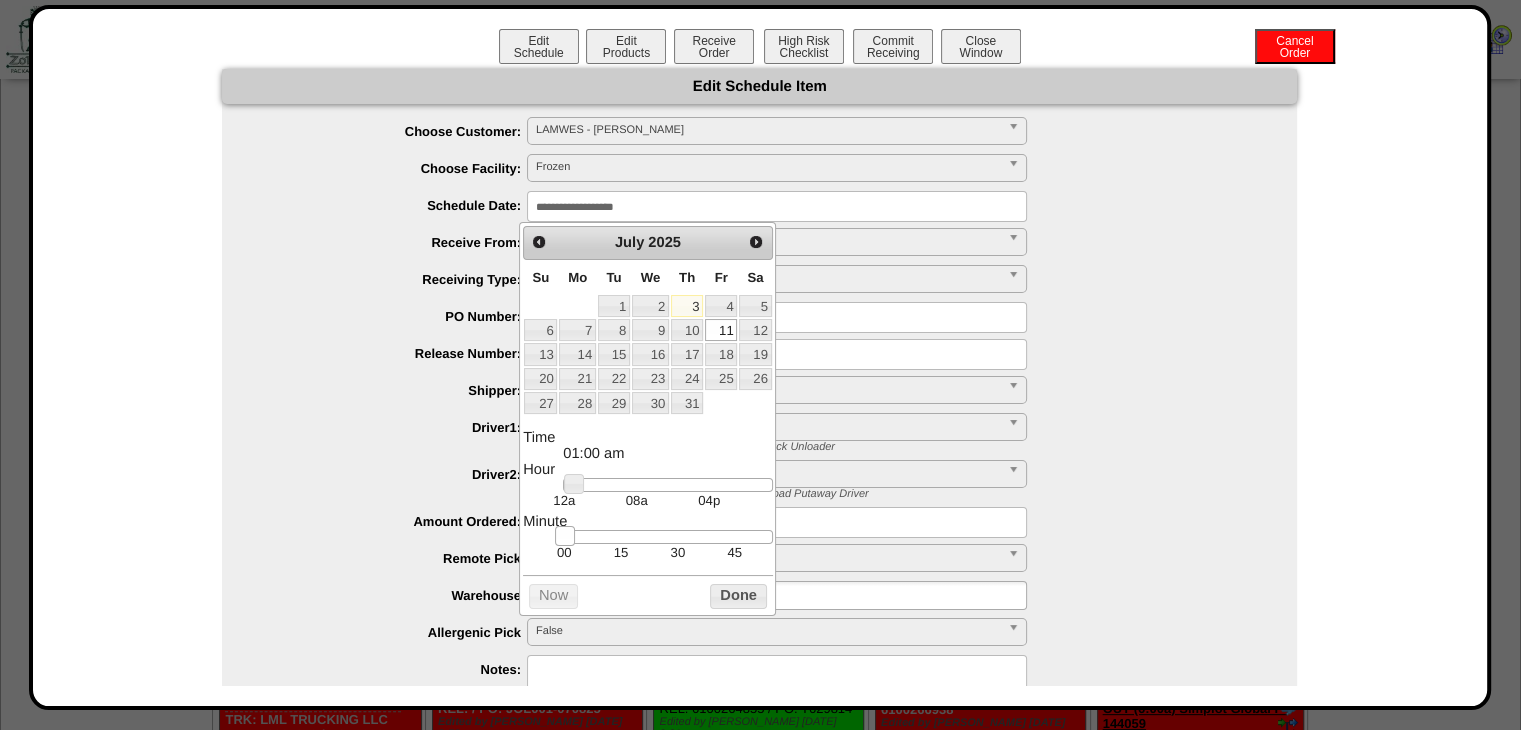 drag, startPoint x: 568, startPoint y: 542, endPoint x: 526, endPoint y: 537, distance: 42.296574 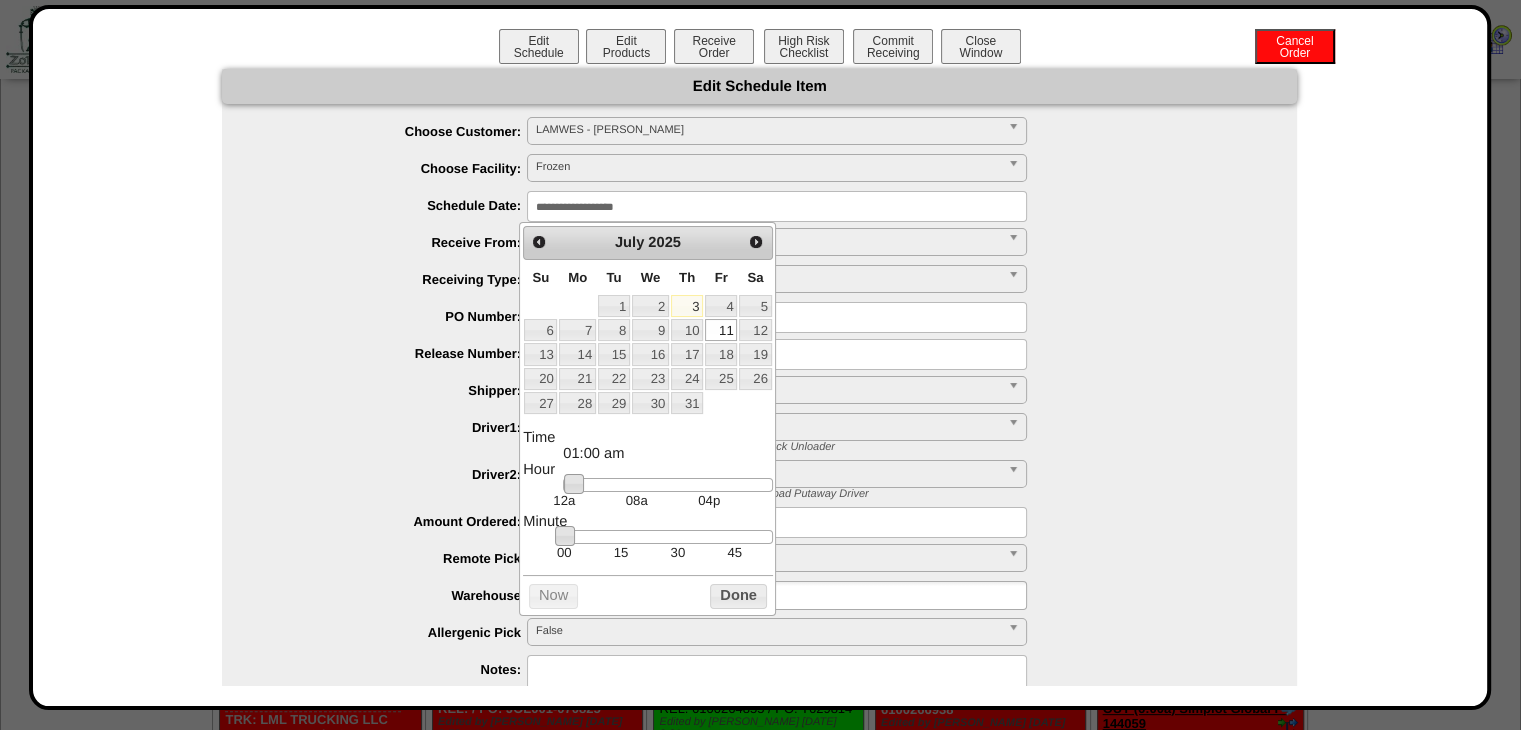 type on "**********" 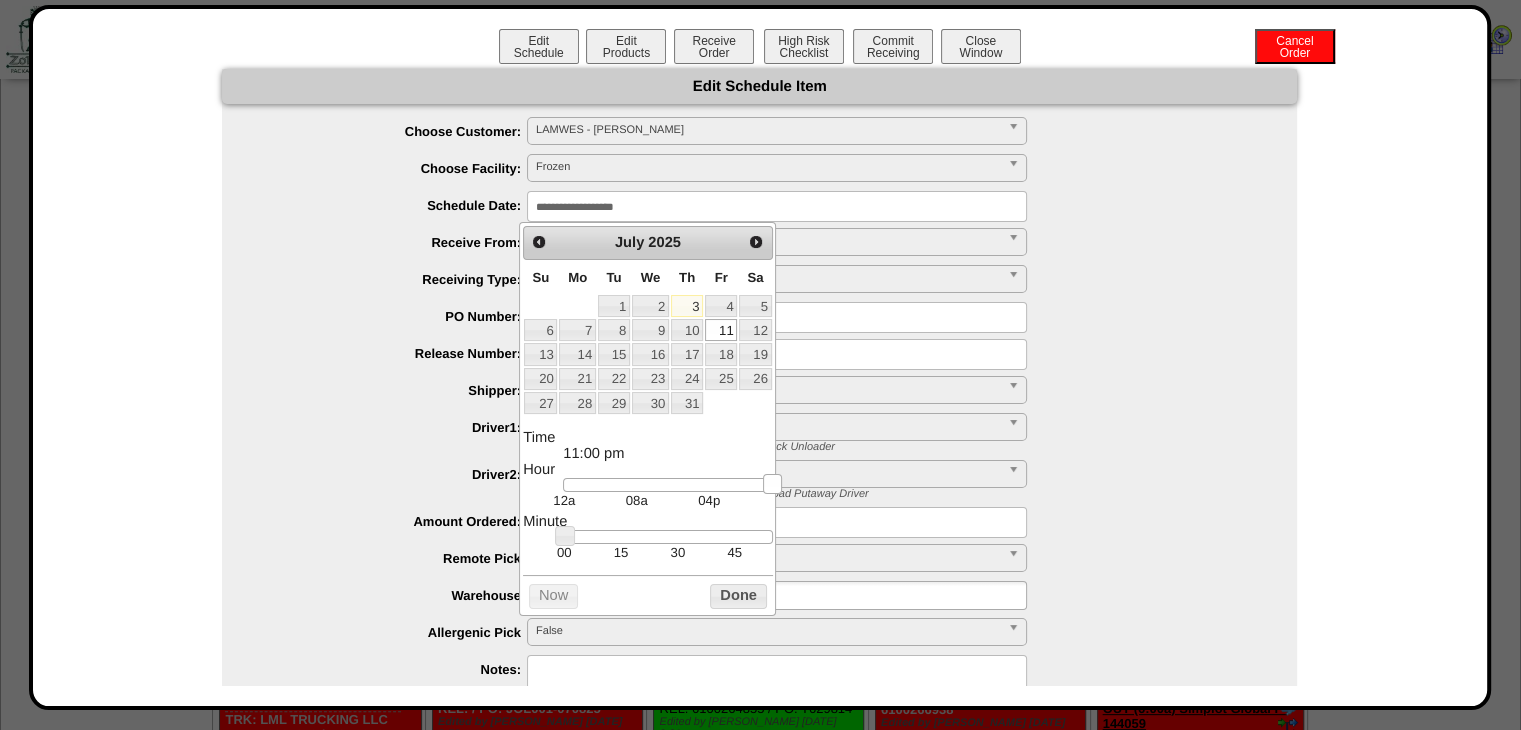 drag, startPoint x: 565, startPoint y: 481, endPoint x: 851, endPoint y: 483, distance: 286.007 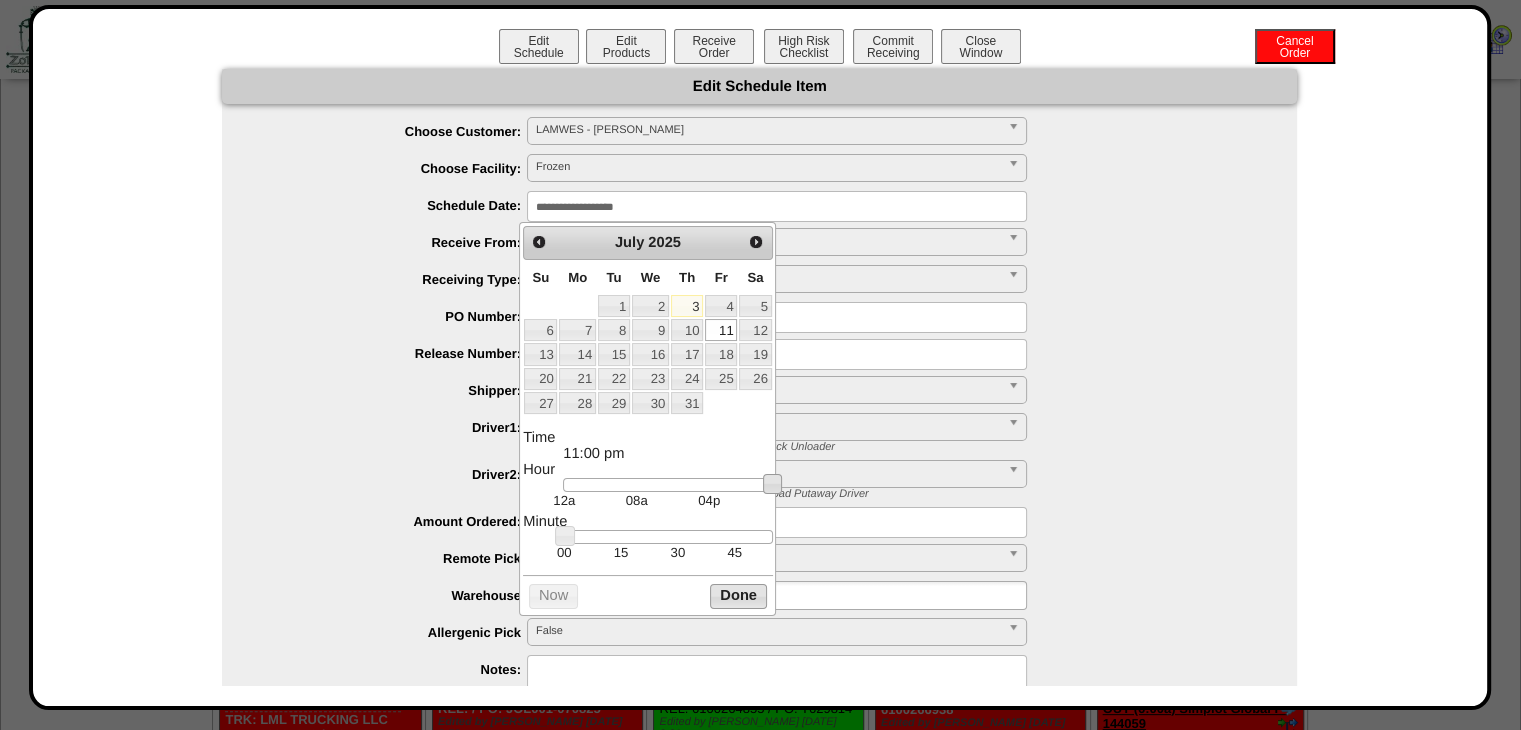 click on "Done" at bounding box center [738, 596] 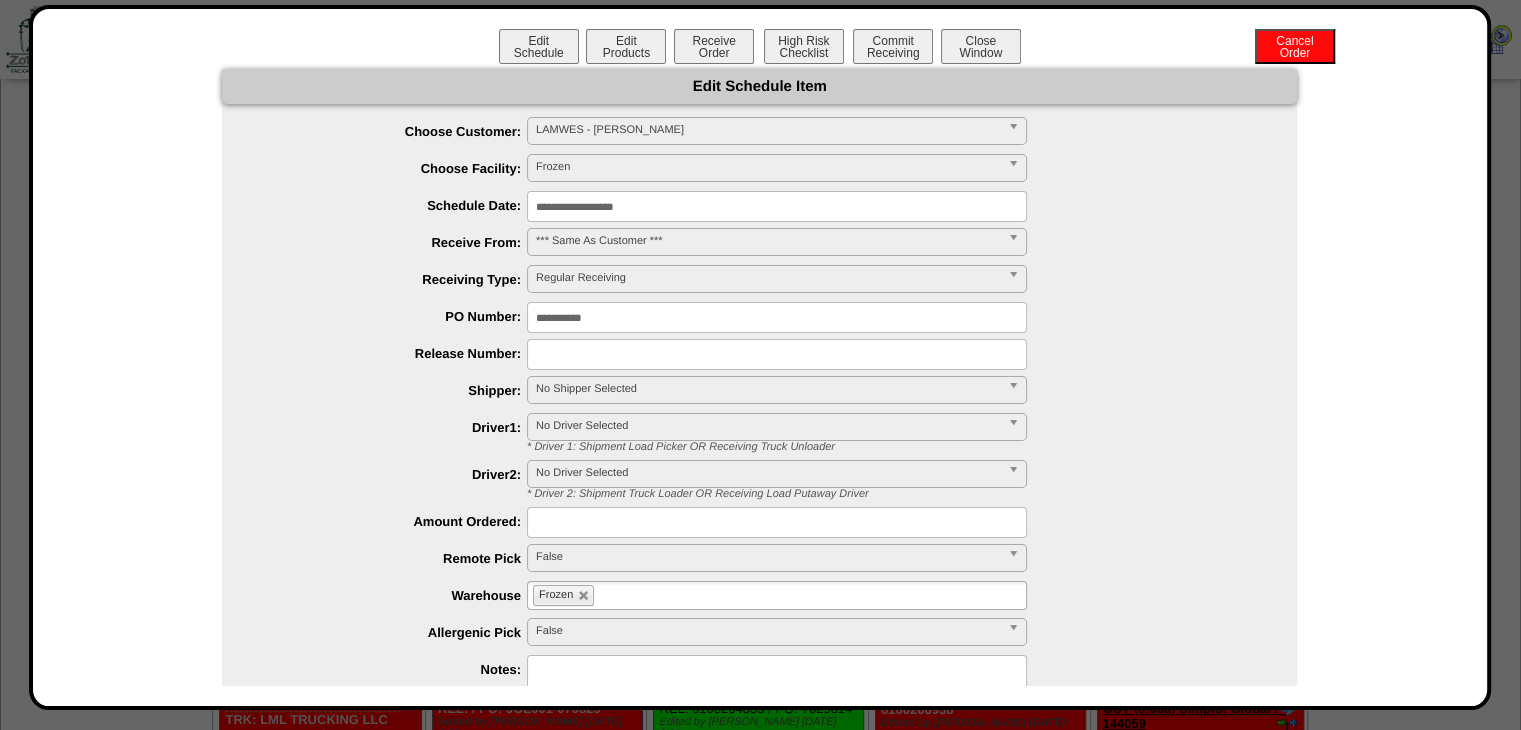 drag, startPoint x: 1192, startPoint y: 533, endPoint x: 1000, endPoint y: 579, distance: 197.43353 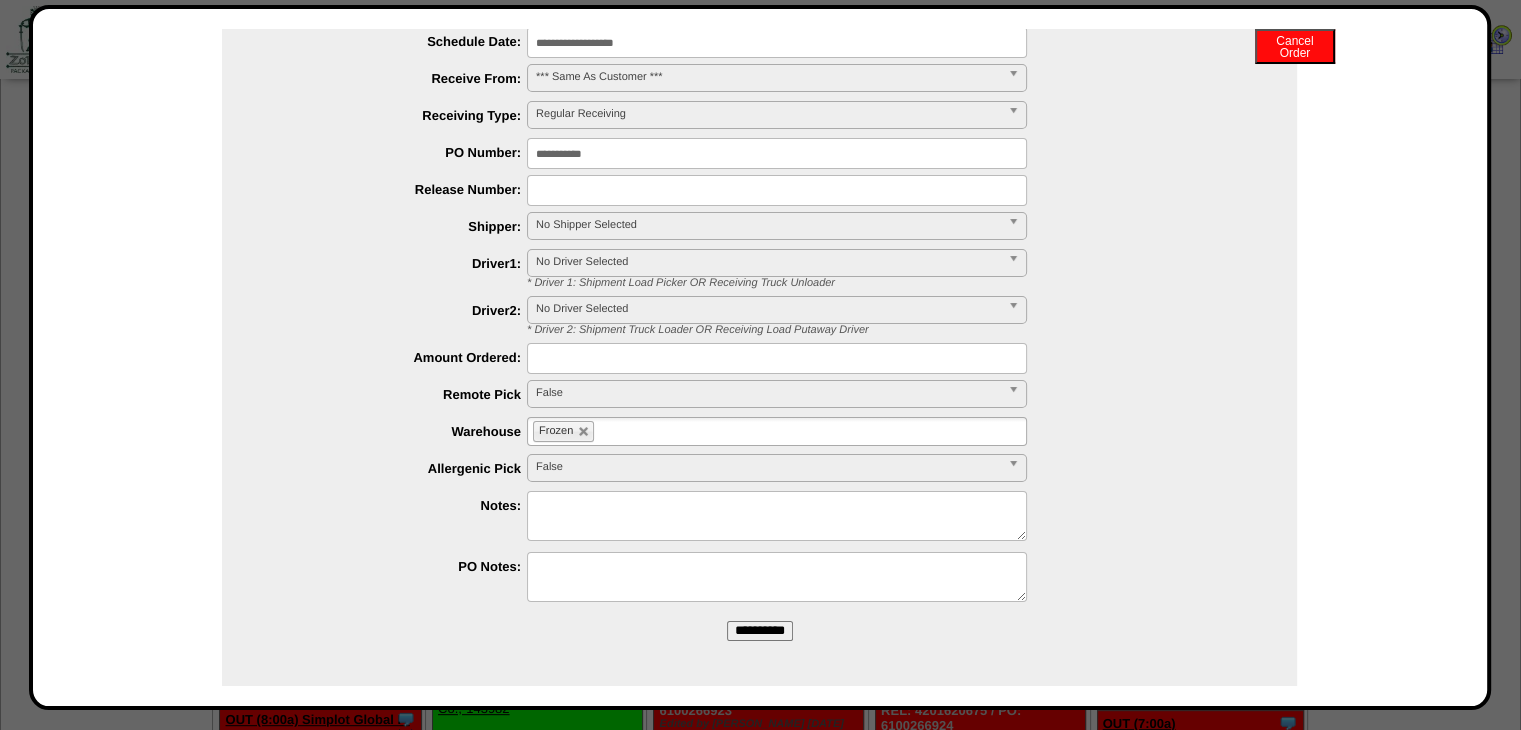 scroll, scrollTop: 698, scrollLeft: 0, axis: vertical 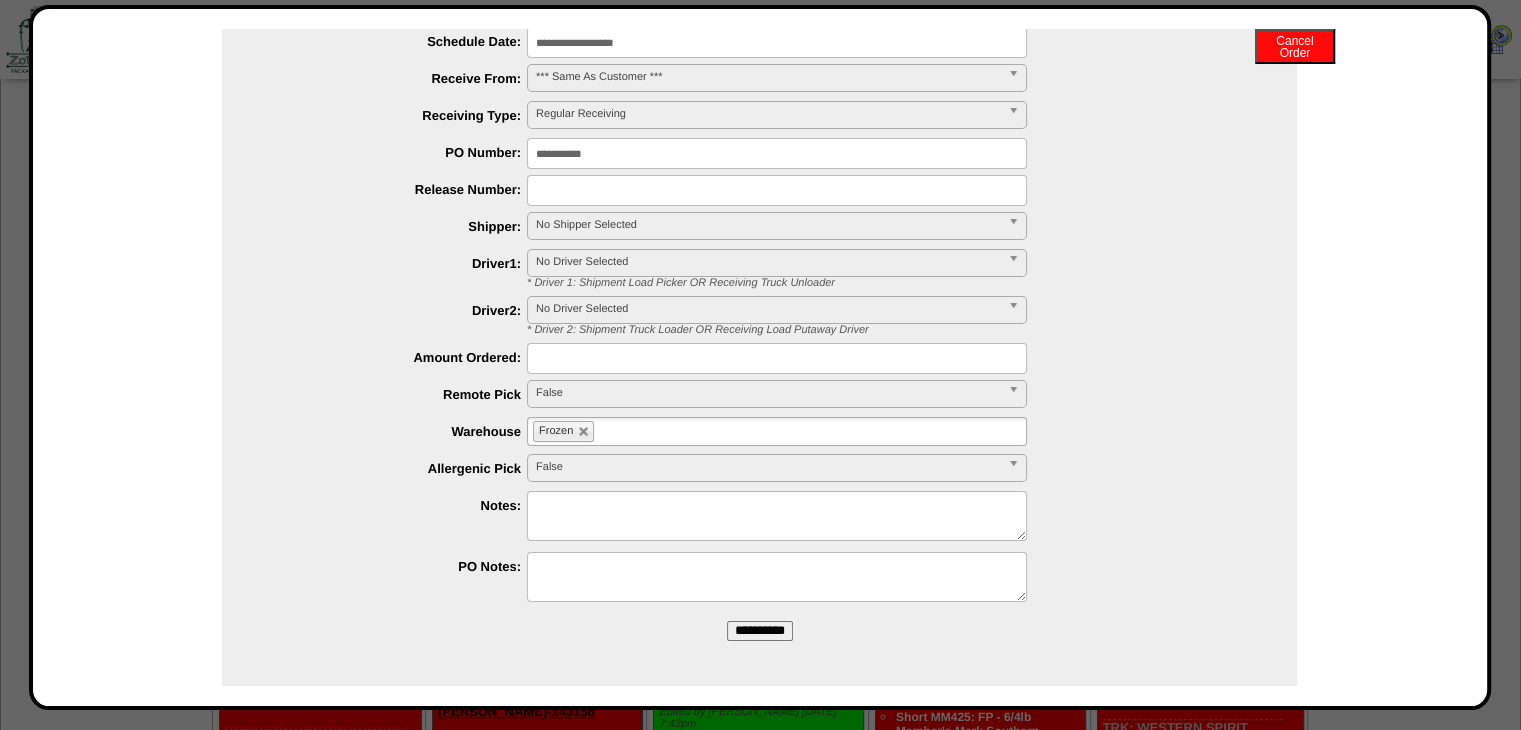 click on "**********" at bounding box center [760, 631] 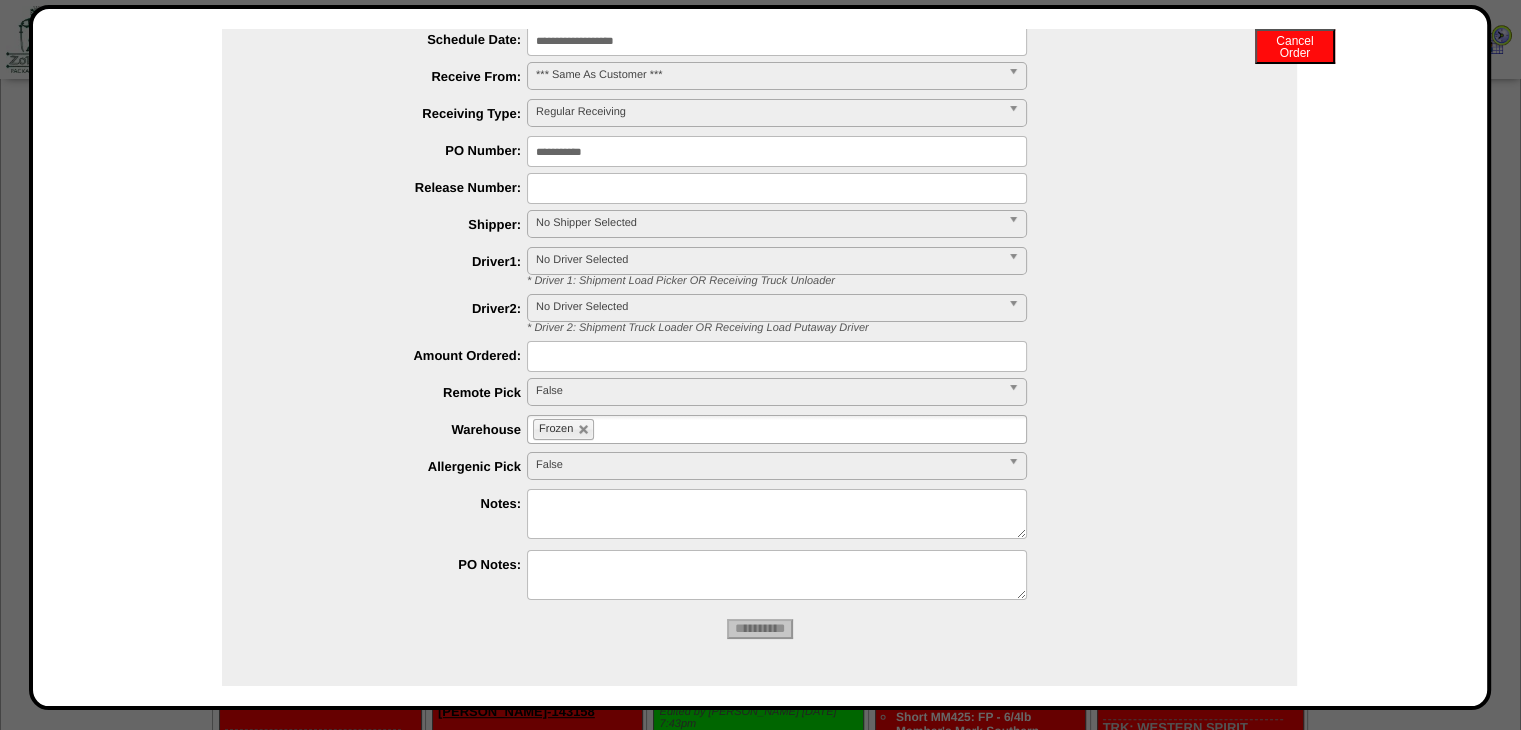 scroll, scrollTop: 0, scrollLeft: 0, axis: both 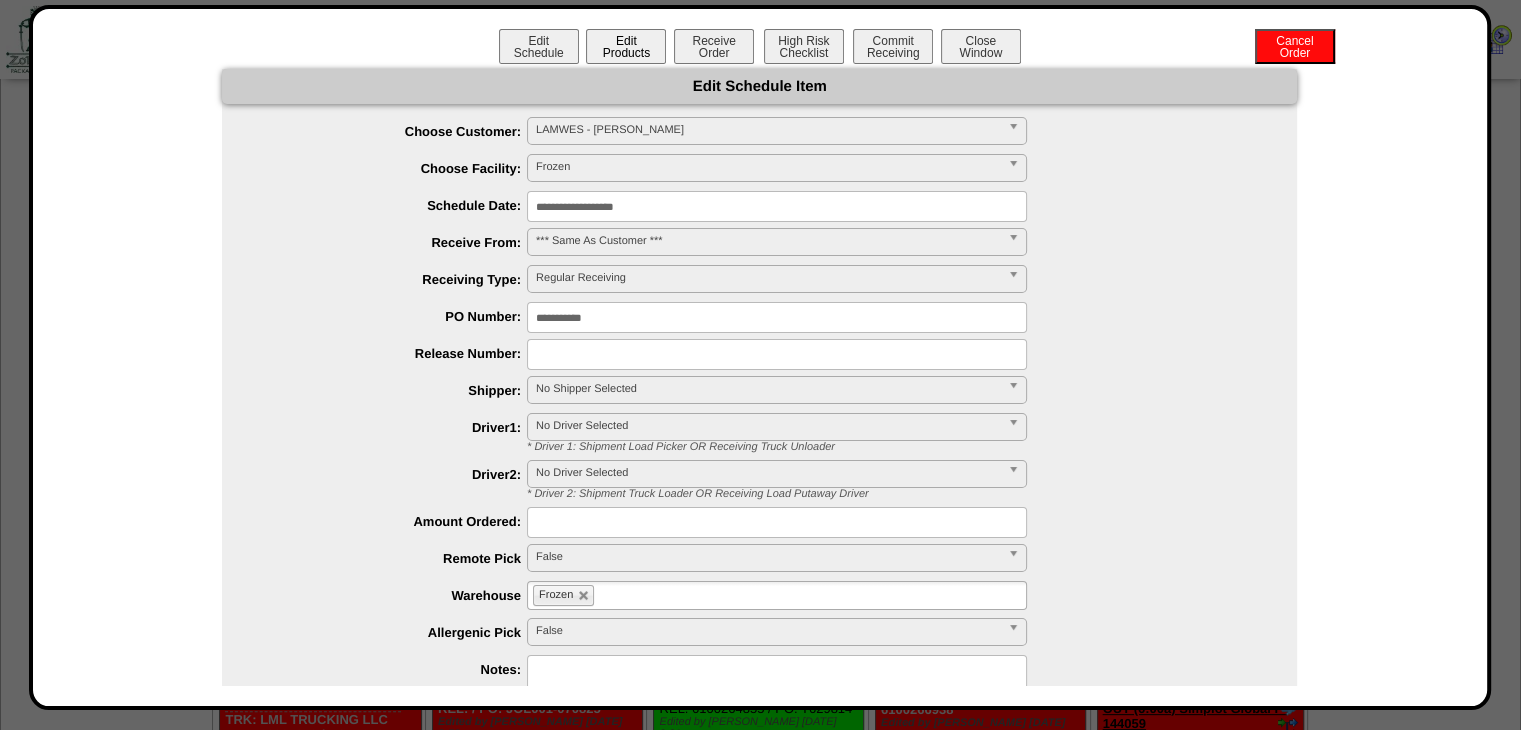 click on "Edit Products" at bounding box center (626, 46) 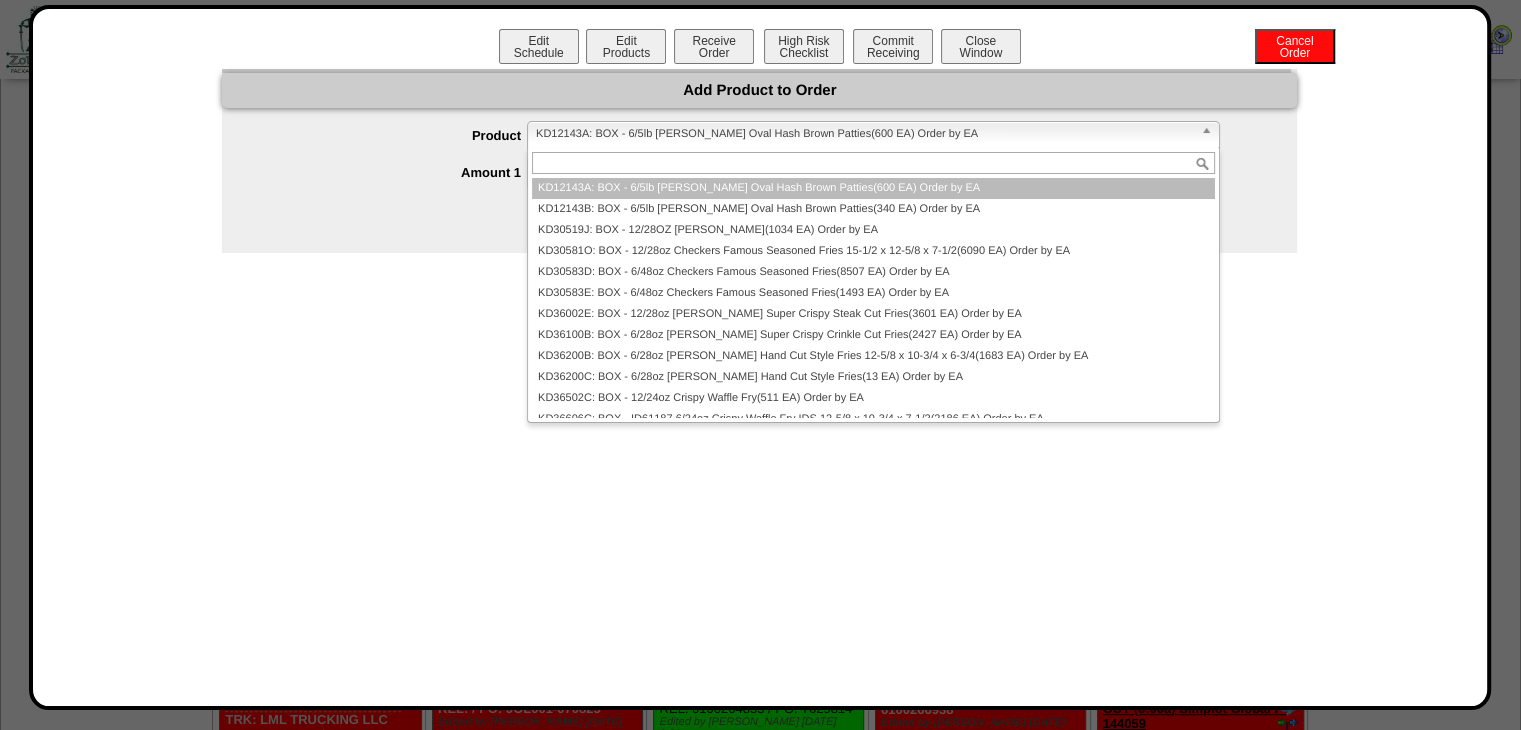 click on "KD12143A: BOX - 6/5lb Lamb Weston Oval Hash Brown Patties(600 EA) Order by EA" at bounding box center (864, 134) 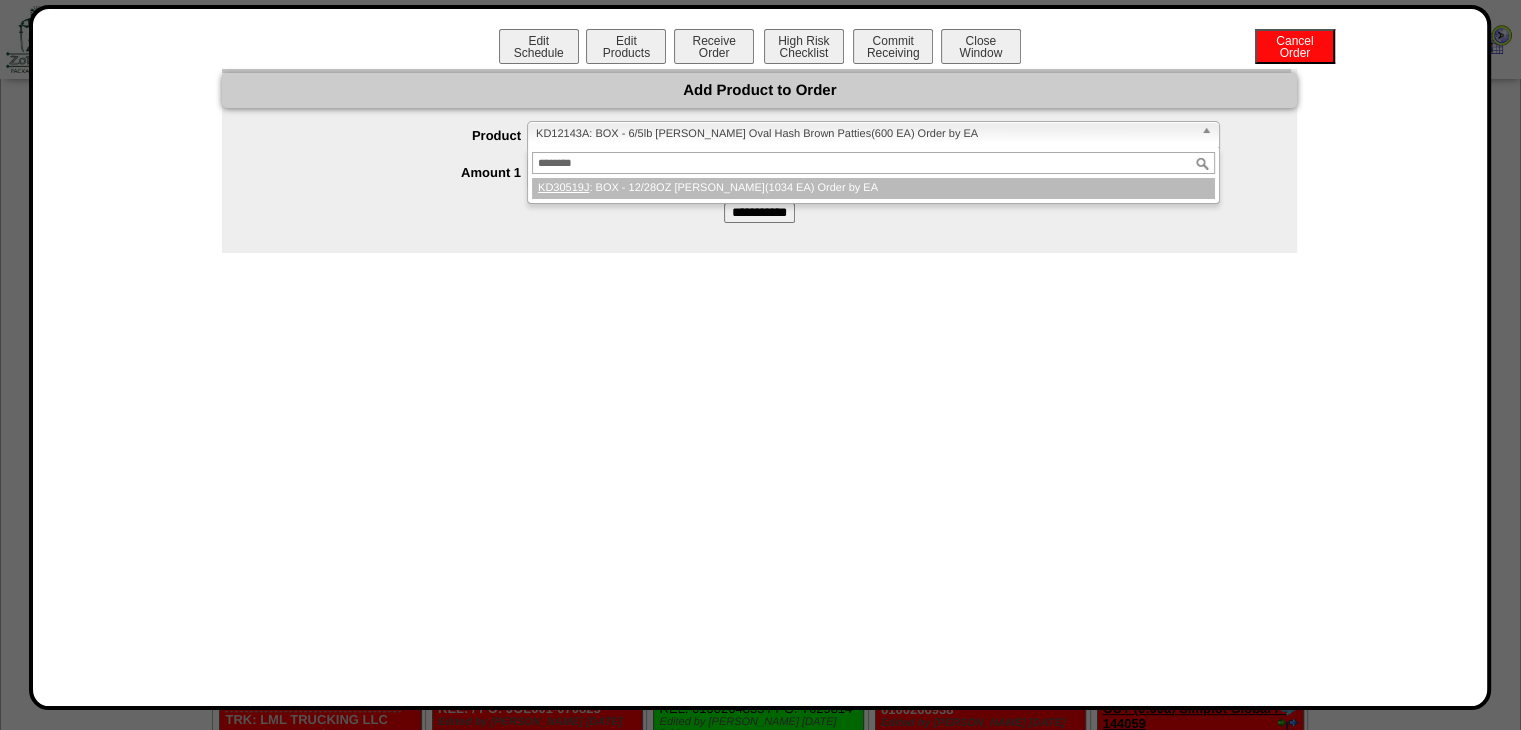 type on "********" 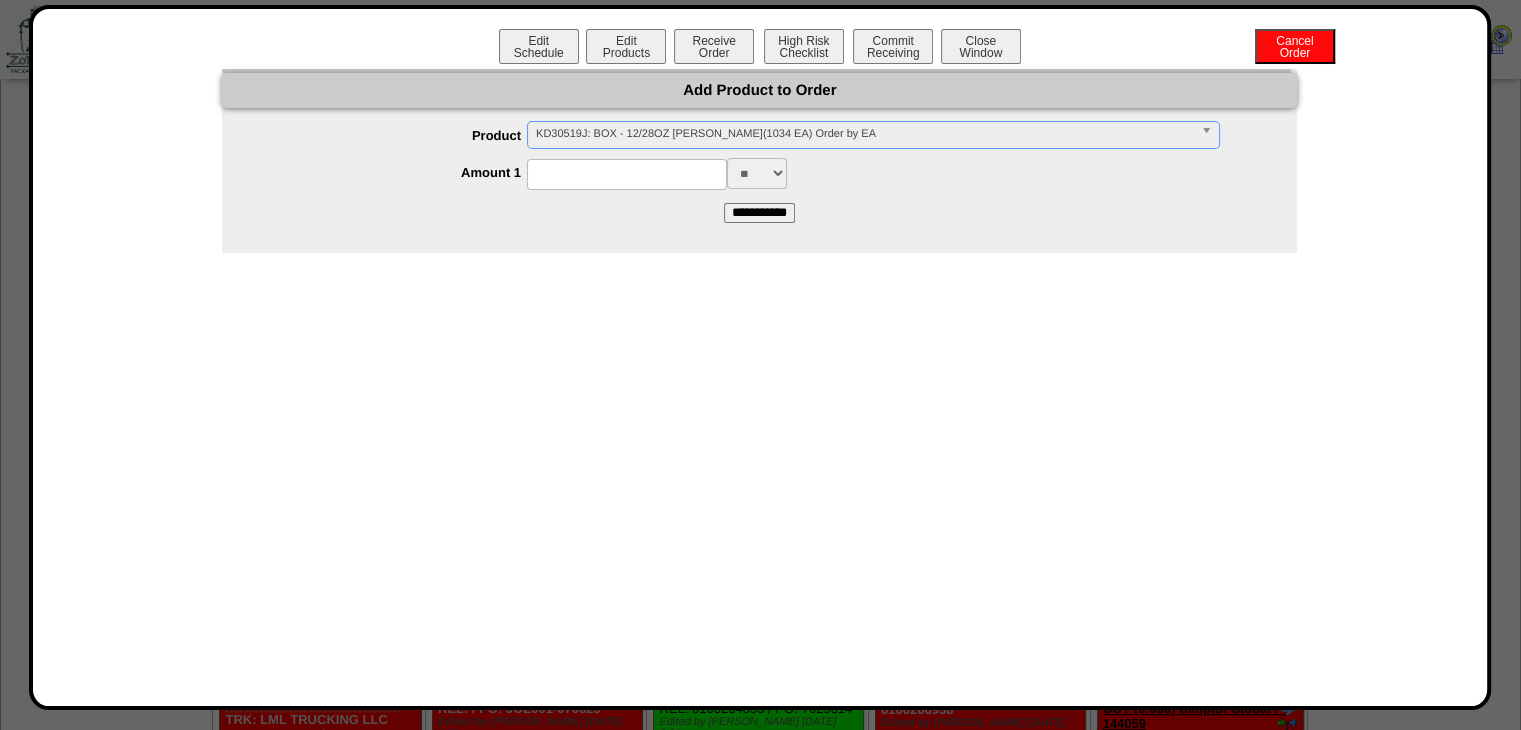 click at bounding box center [627, 174] 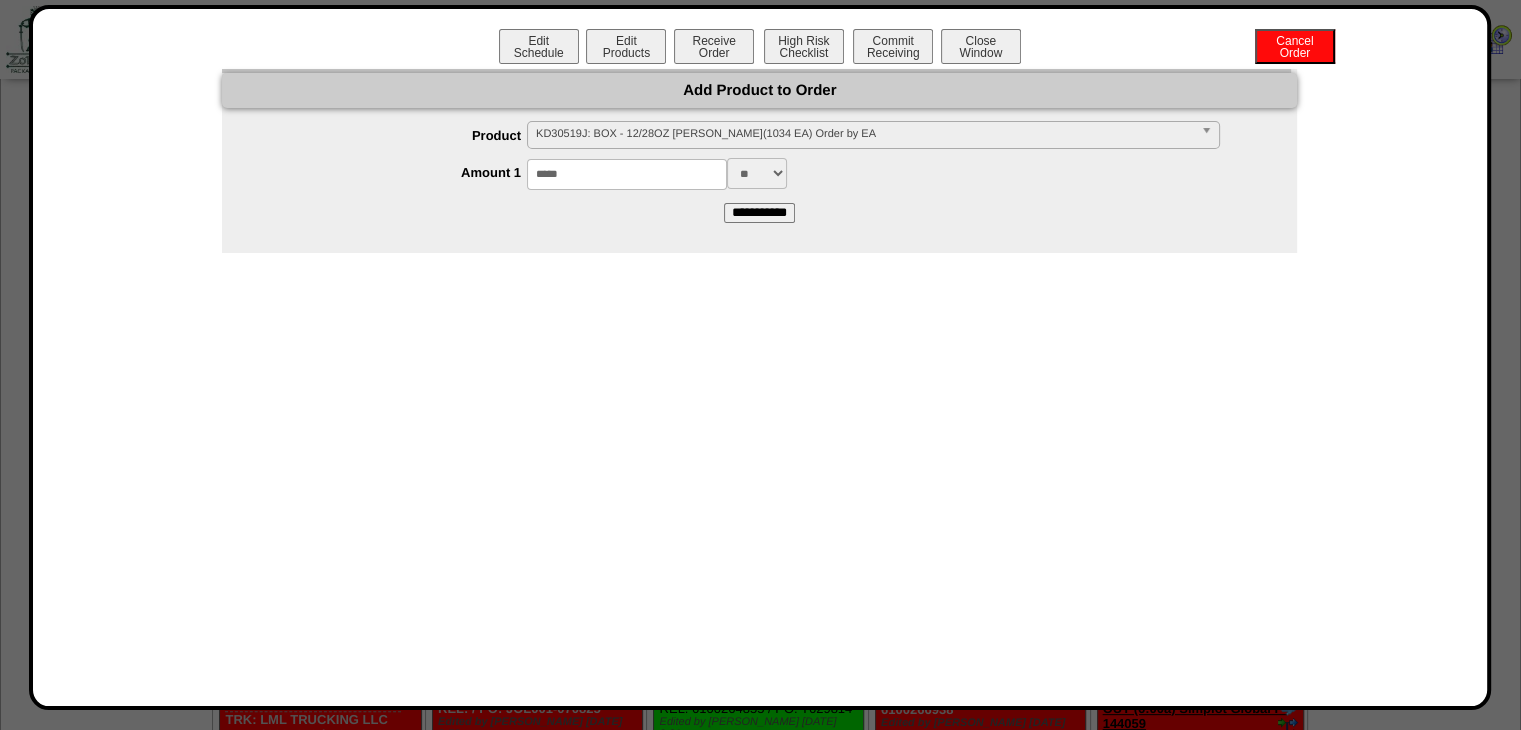 type on "*****" 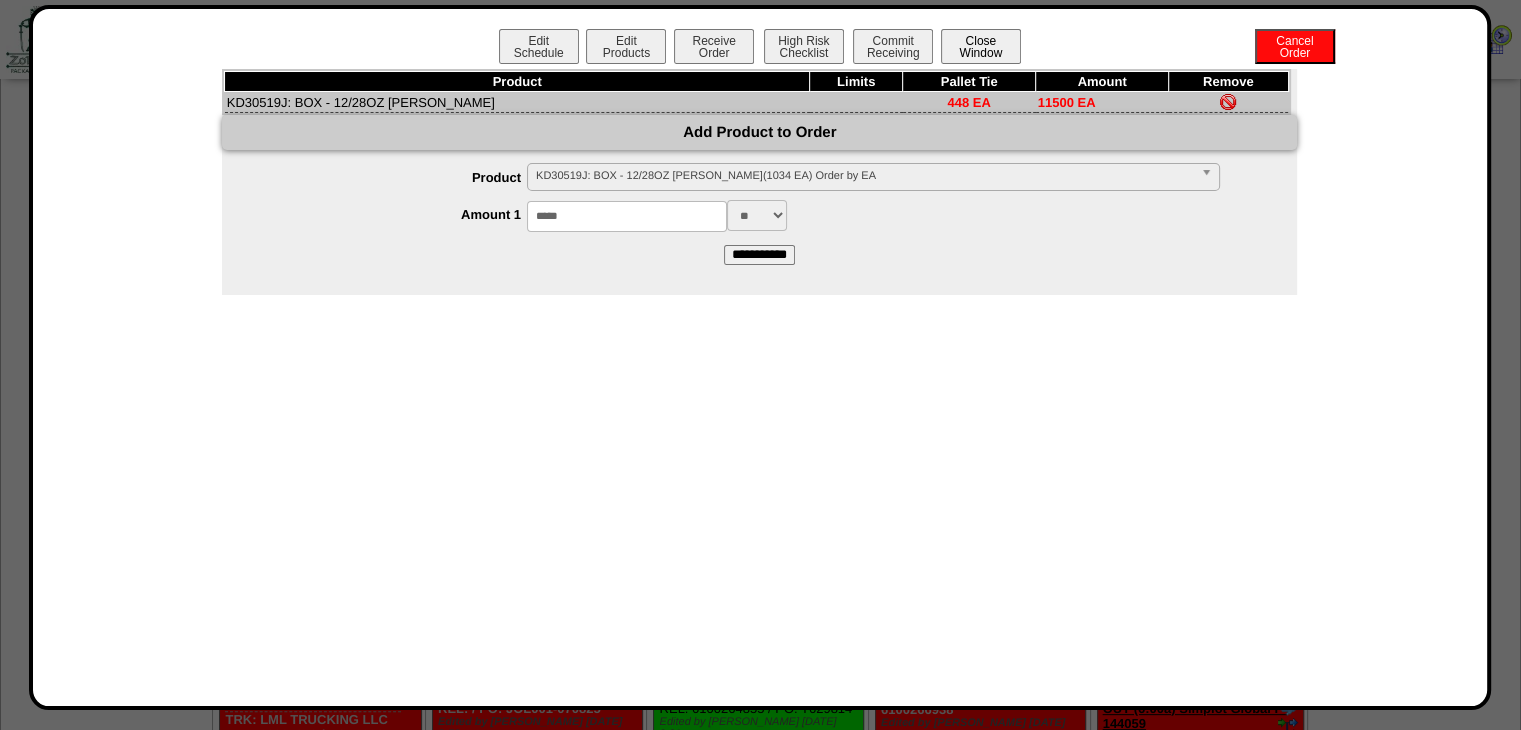 click on "Close Window" at bounding box center [981, 46] 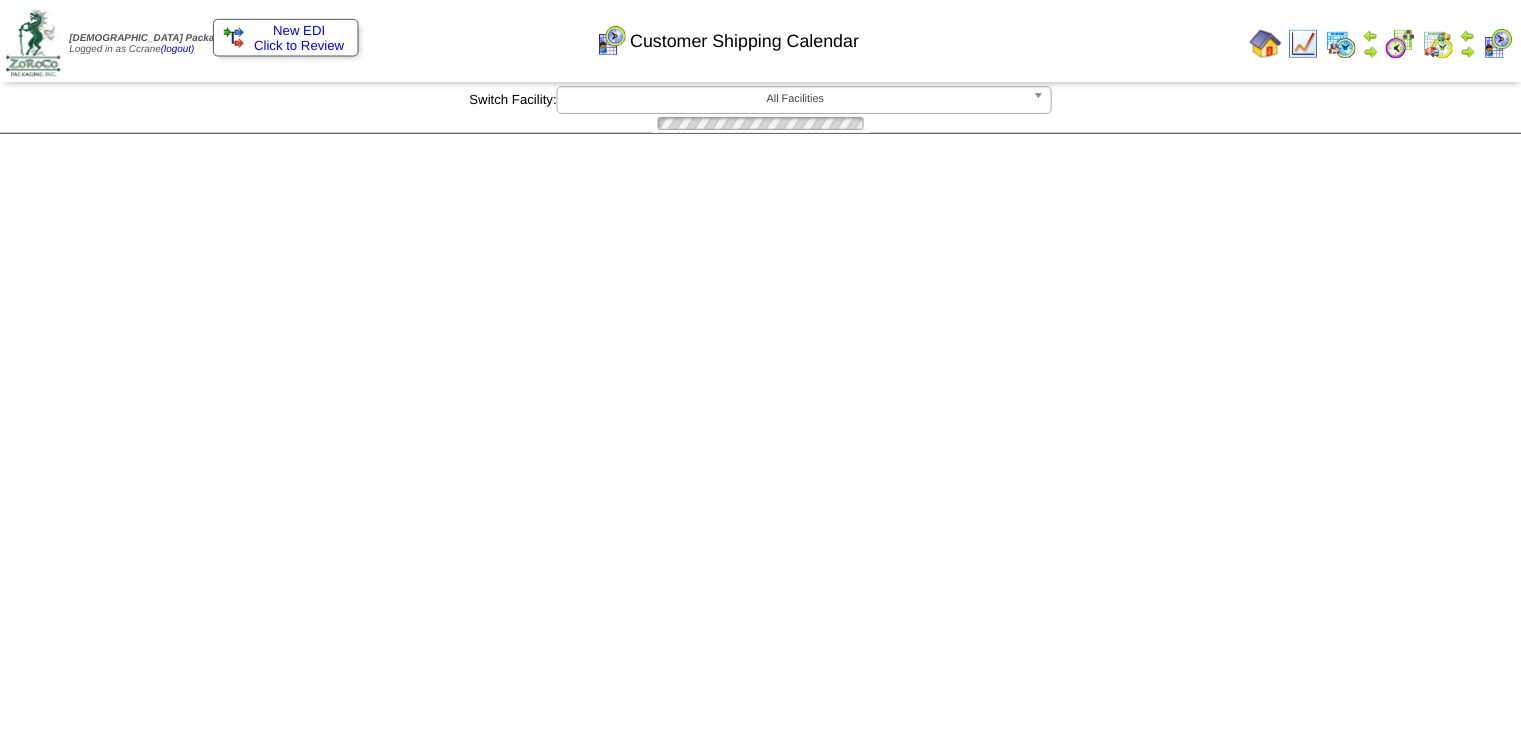scroll, scrollTop: 0, scrollLeft: 0, axis: both 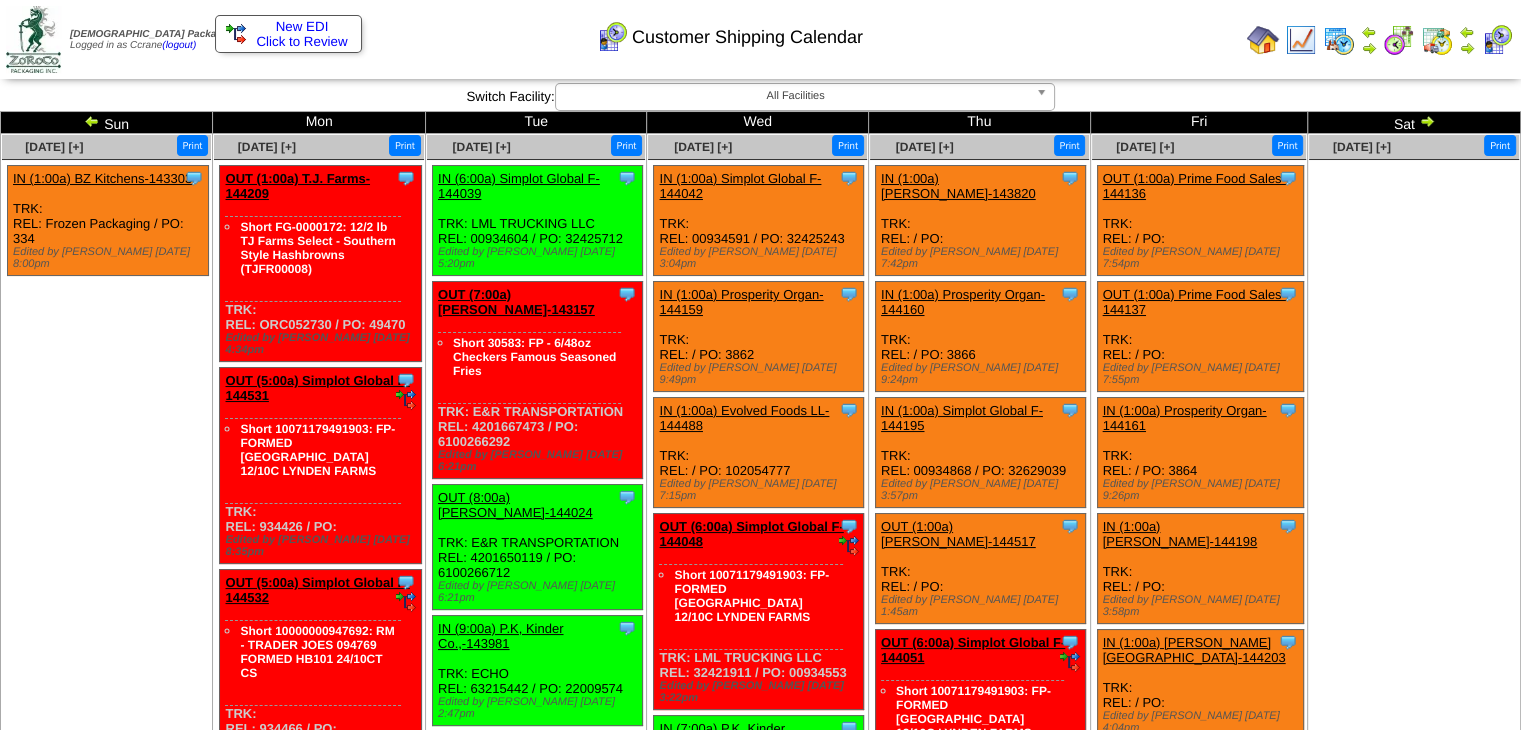 click on "Clone Item
IN
(1:00a)
BZ Kitchens-143303
BZ Kitchens
ScheduleID: 143303
3360 EA:
02-00285
(BOX - Blue Zones Kitchen Master Case 19-9/16 x 12-15/16 x 10-3/4)
Total
3360" at bounding box center [106, 315] 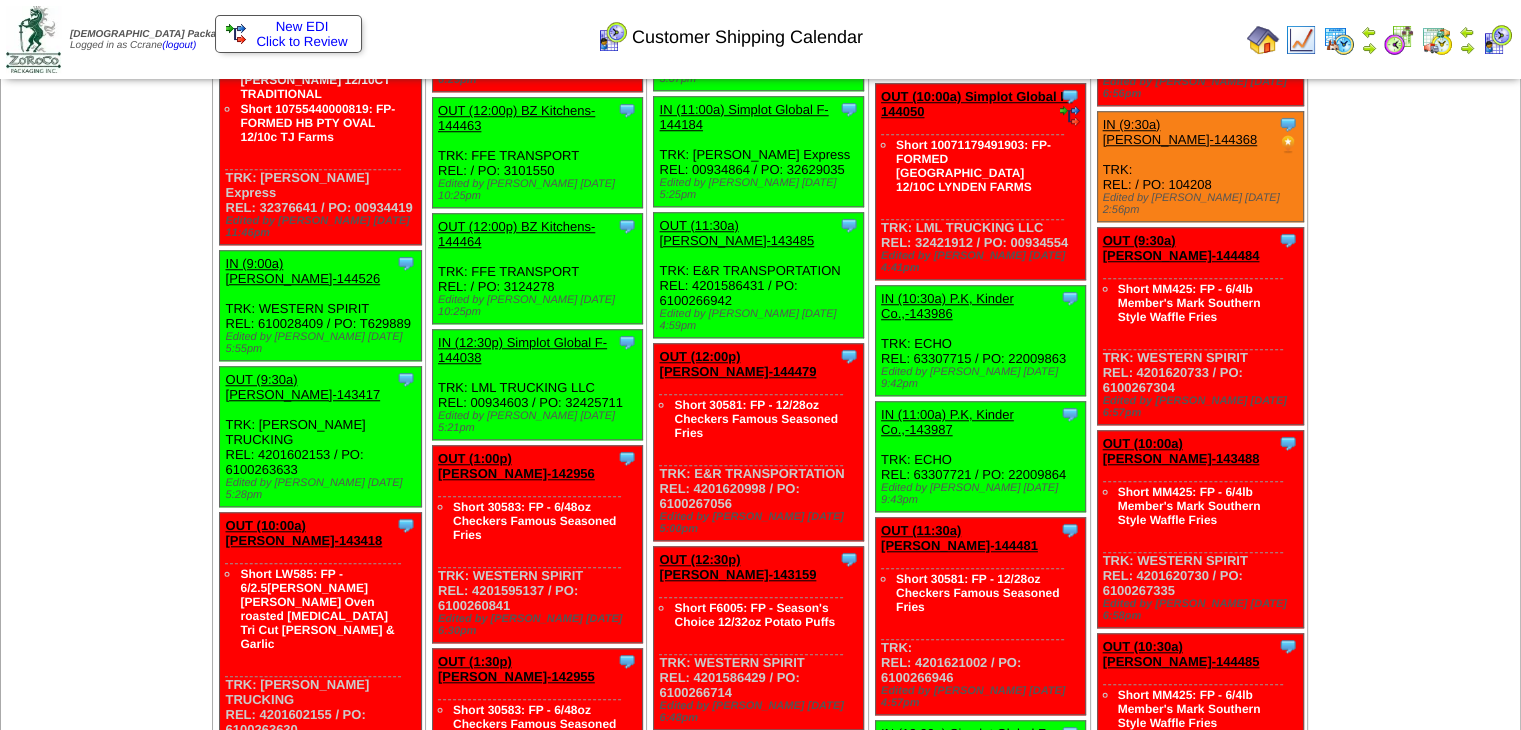 click on "[DATE]                        [+]
Print
Clone Item
IN
(1:00a)
BZ Kitchens-143303
BZ Kitchens
ScheduleID: 143303" at bounding box center (107, 1080) 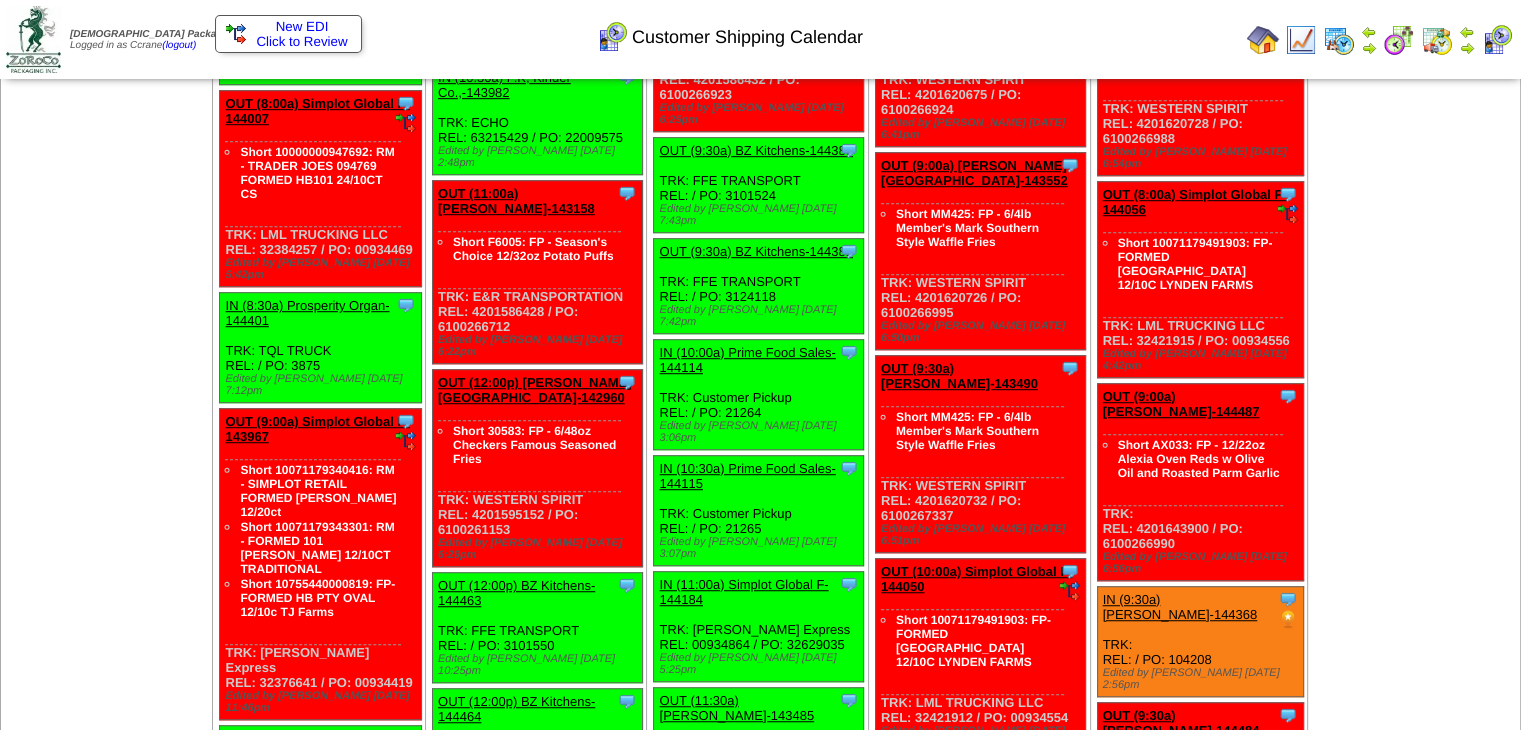 click on "Jul 06                        [+]
Print
Clone Item
IN
(1:00a)
BZ Kitchens-143303
BZ Kitchens
ScheduleID: 143303" at bounding box center [107, 1555] 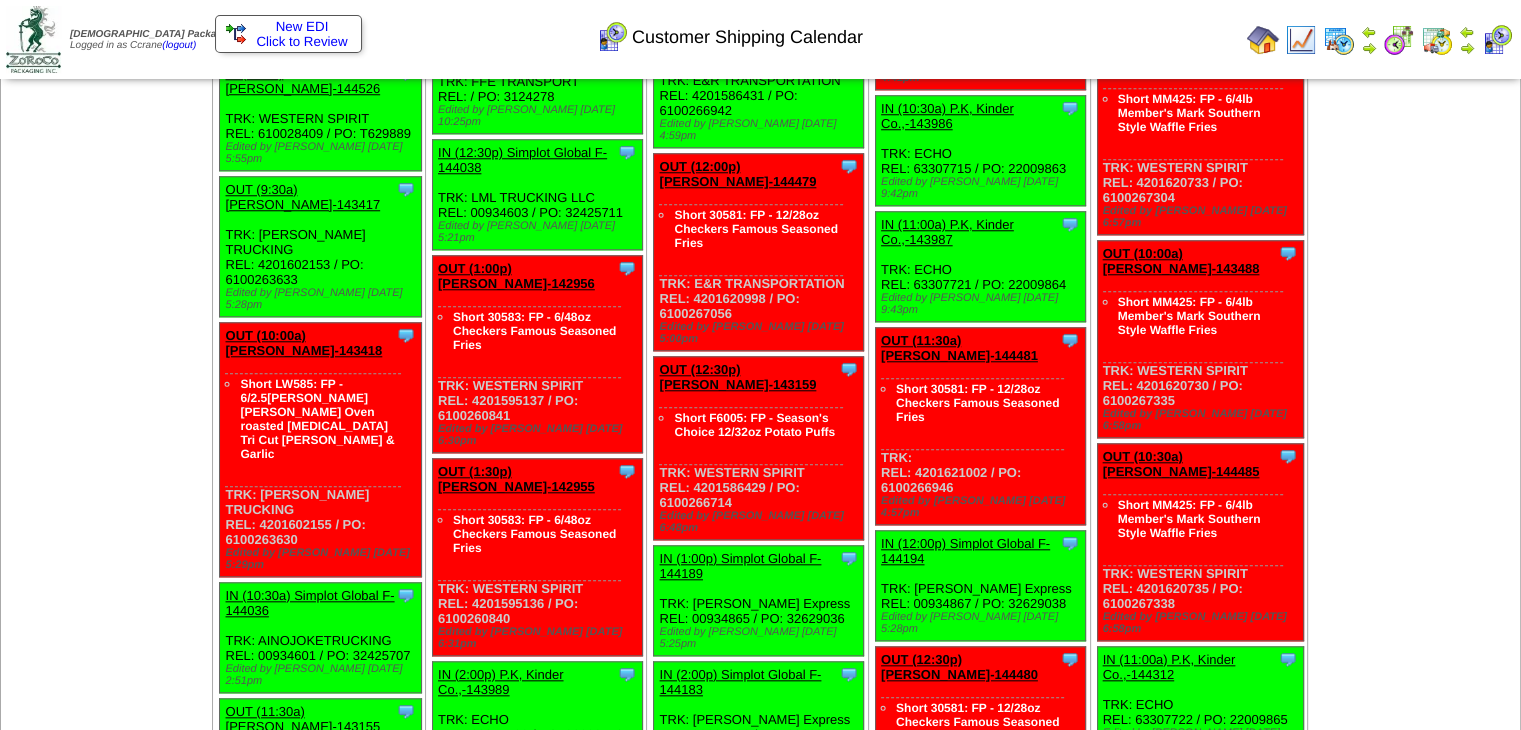 click on "Jul 06                        [+]
Print
Clone Item
IN
(1:00a)
BZ Kitchens-143303
BZ Kitchens
ScheduleID: 143303" at bounding box center [107, 890] 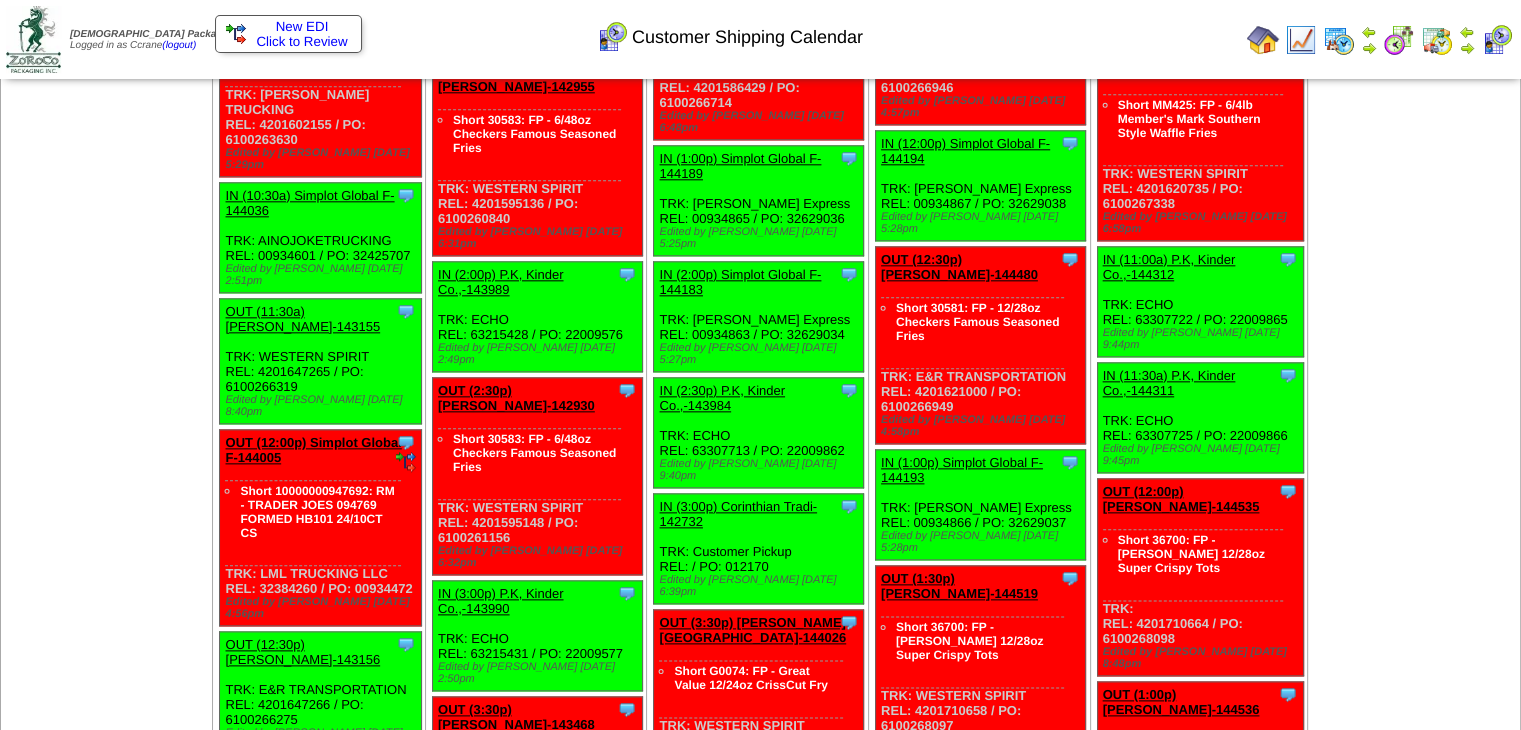 click on "Jul 06                        [+]
Print
Clone Item
IN
(1:00a)
BZ Kitchens-143303
BZ Kitchens
ScheduleID: 143303" at bounding box center (107, 490) 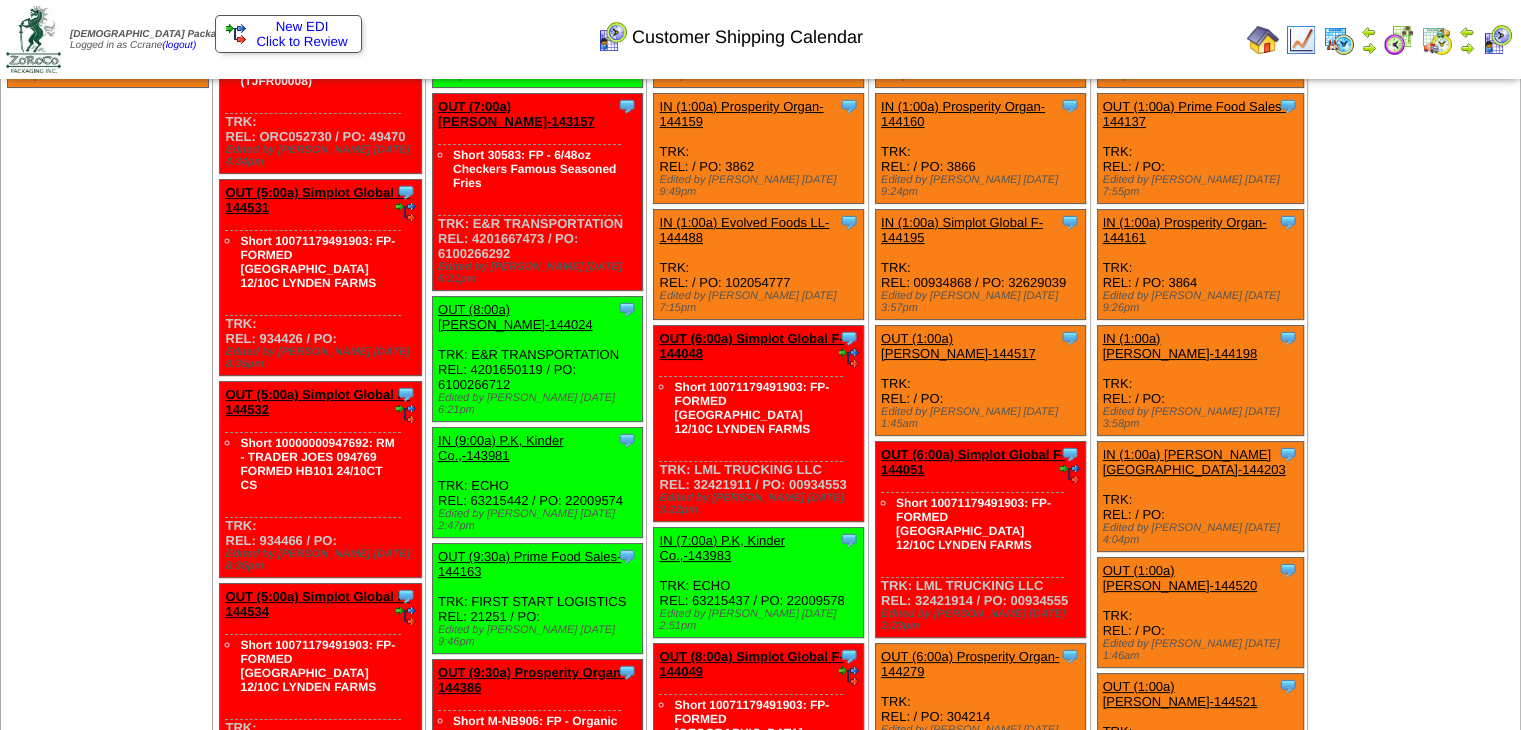 scroll, scrollTop: 66, scrollLeft: 0, axis: vertical 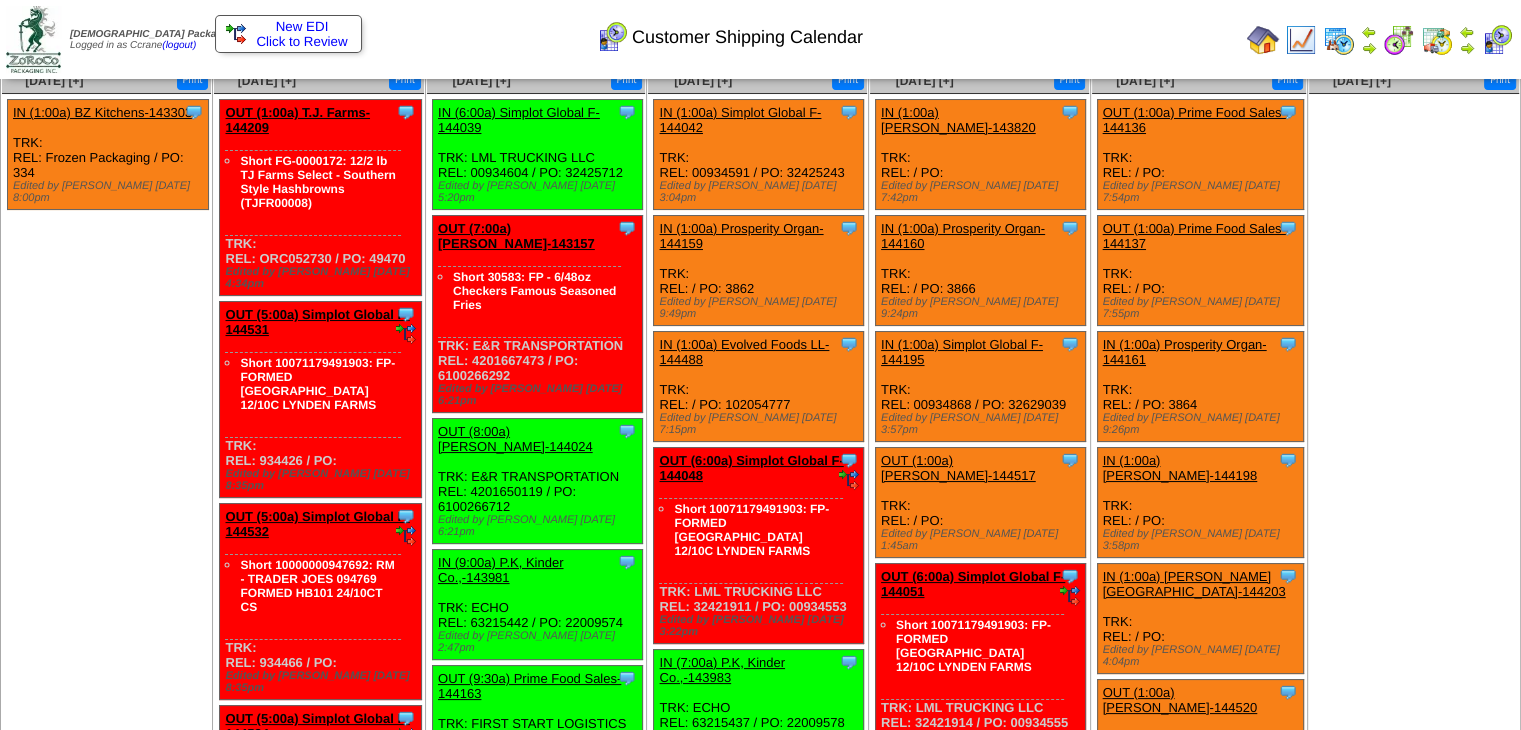 click on "IN
(1:00a)
Lamb-Weston-144203" at bounding box center [1194, 584] 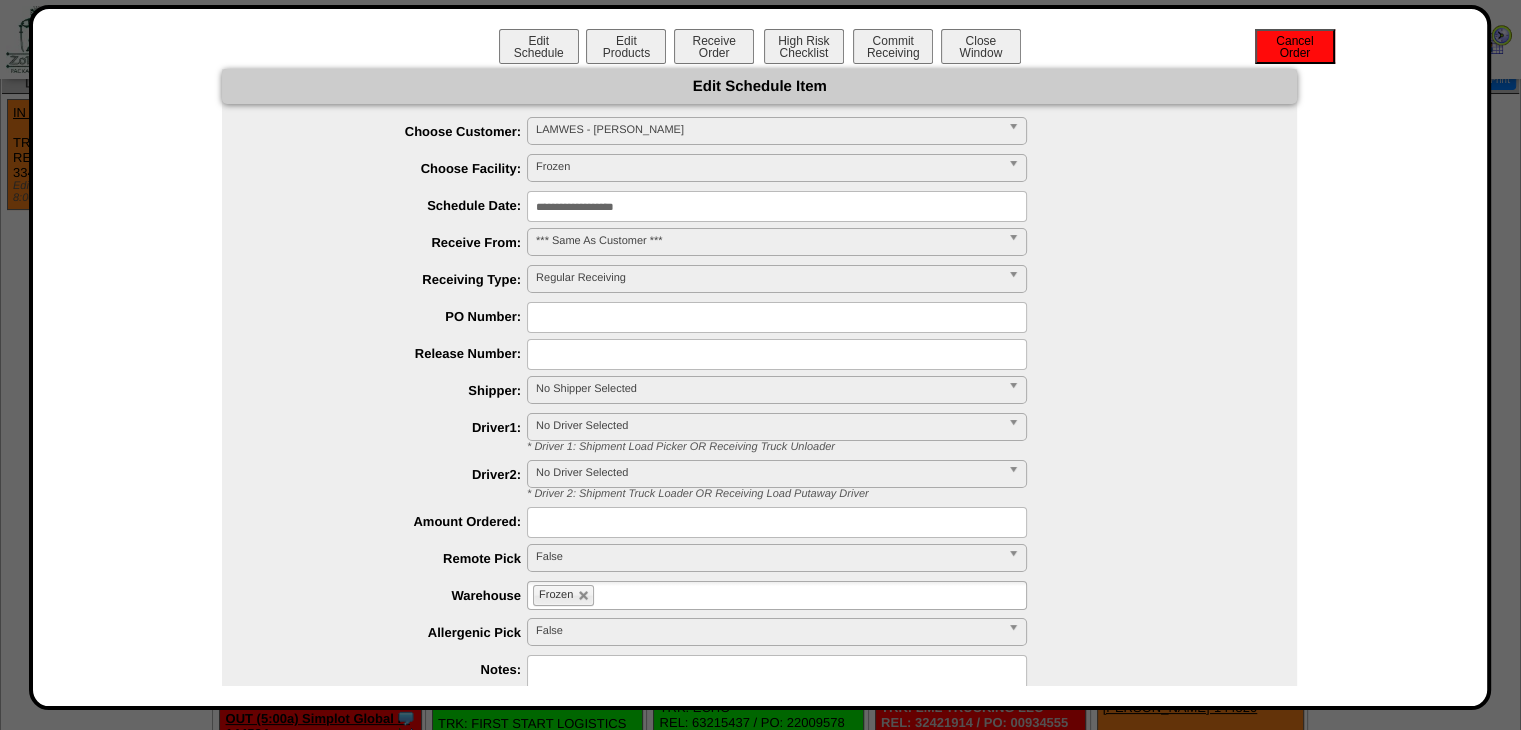 click on "Cancel Order" at bounding box center [1295, 46] 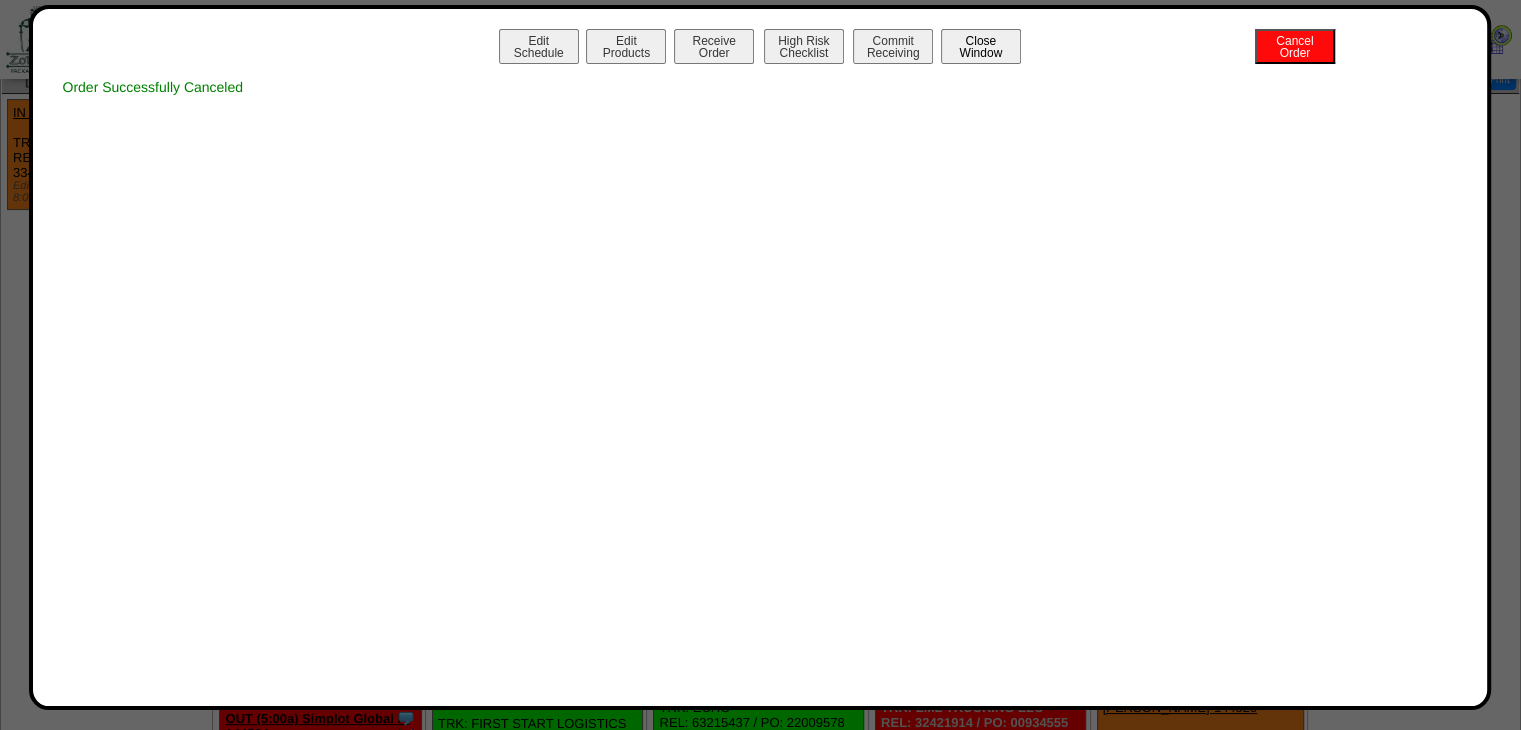 click on "Close Window" at bounding box center (981, 46) 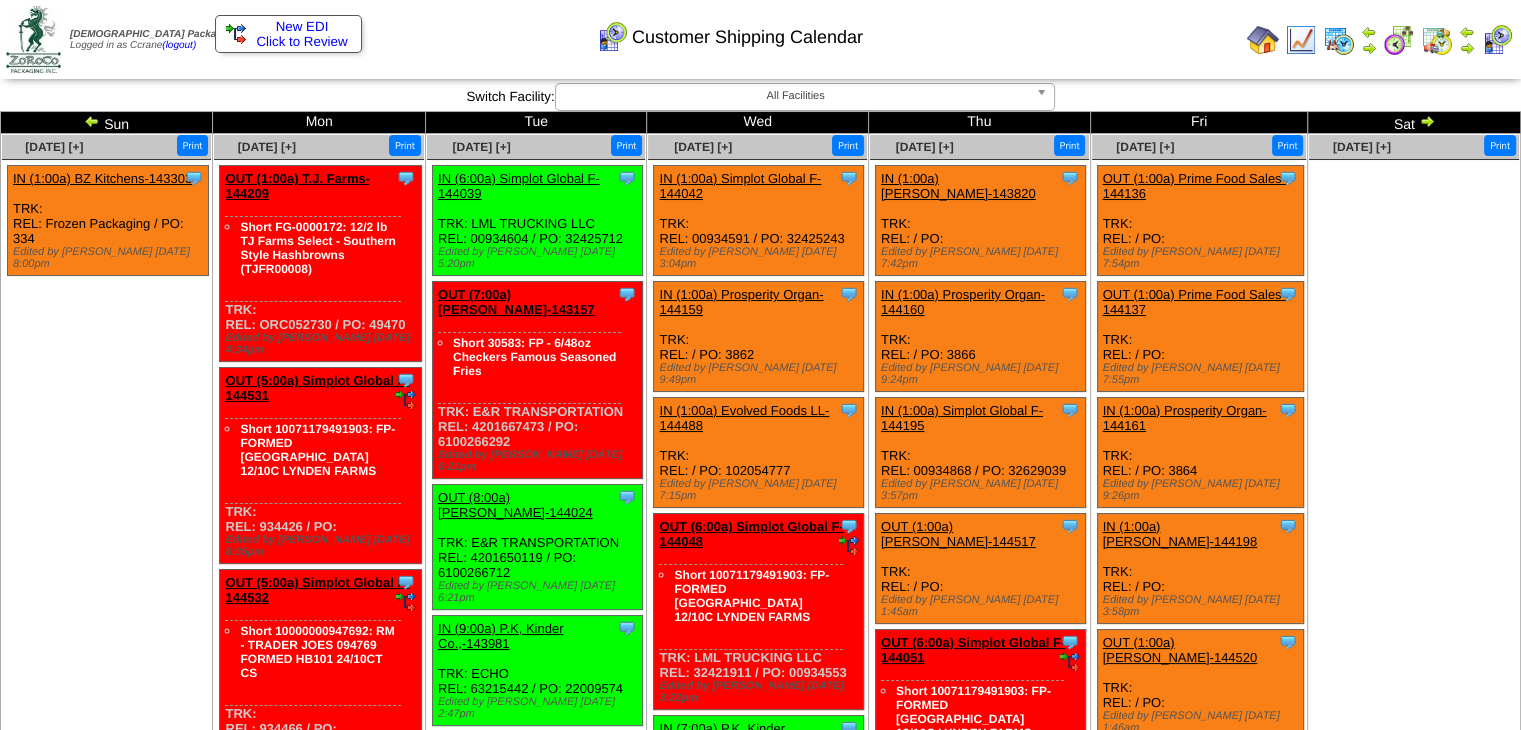 scroll, scrollTop: 100, scrollLeft: 0, axis: vertical 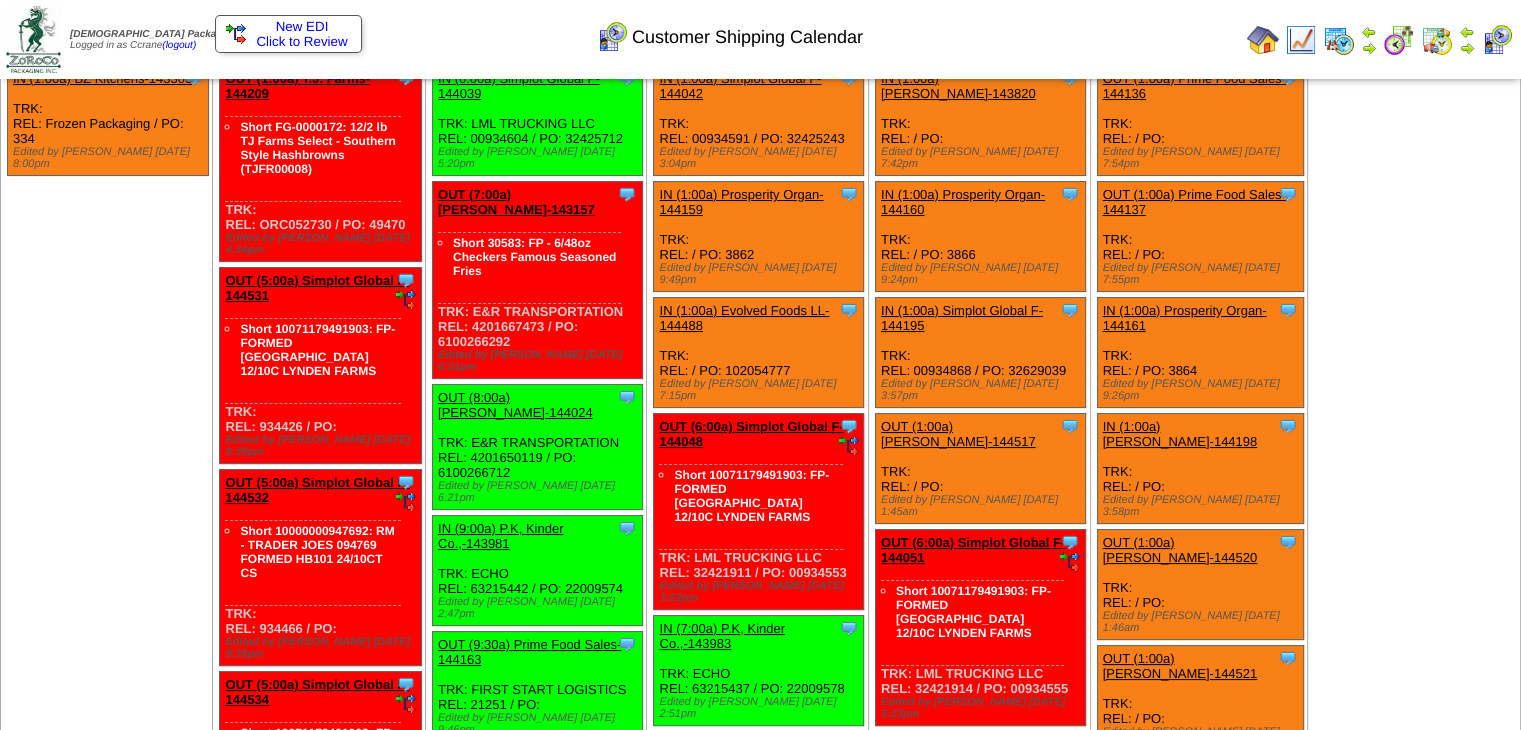 click on "OUT
(1:00a)
Lamb-Weston-144521" at bounding box center [1180, 666] 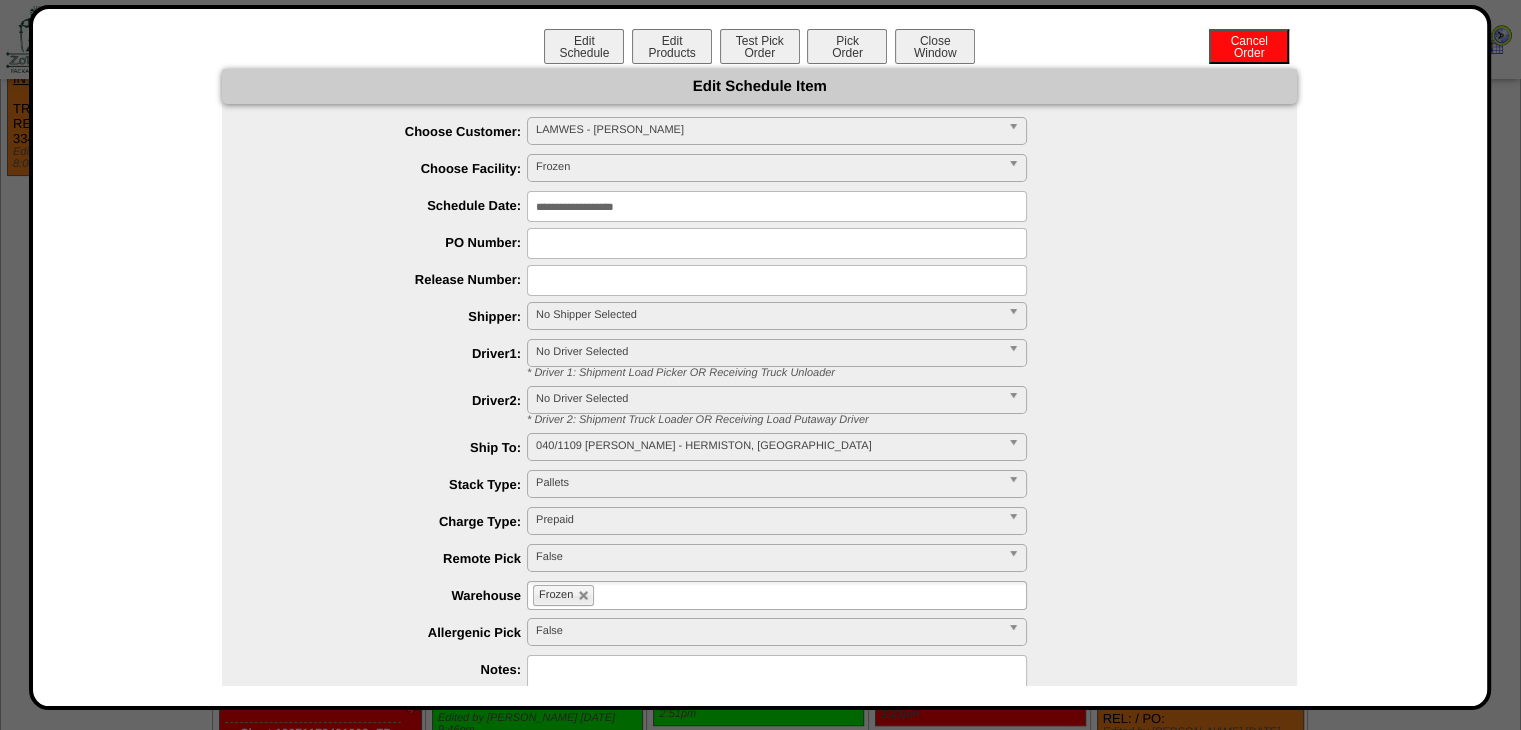 drag, startPoint x: 1244, startPoint y: 45, endPoint x: 830, endPoint y: 165, distance: 431.0406 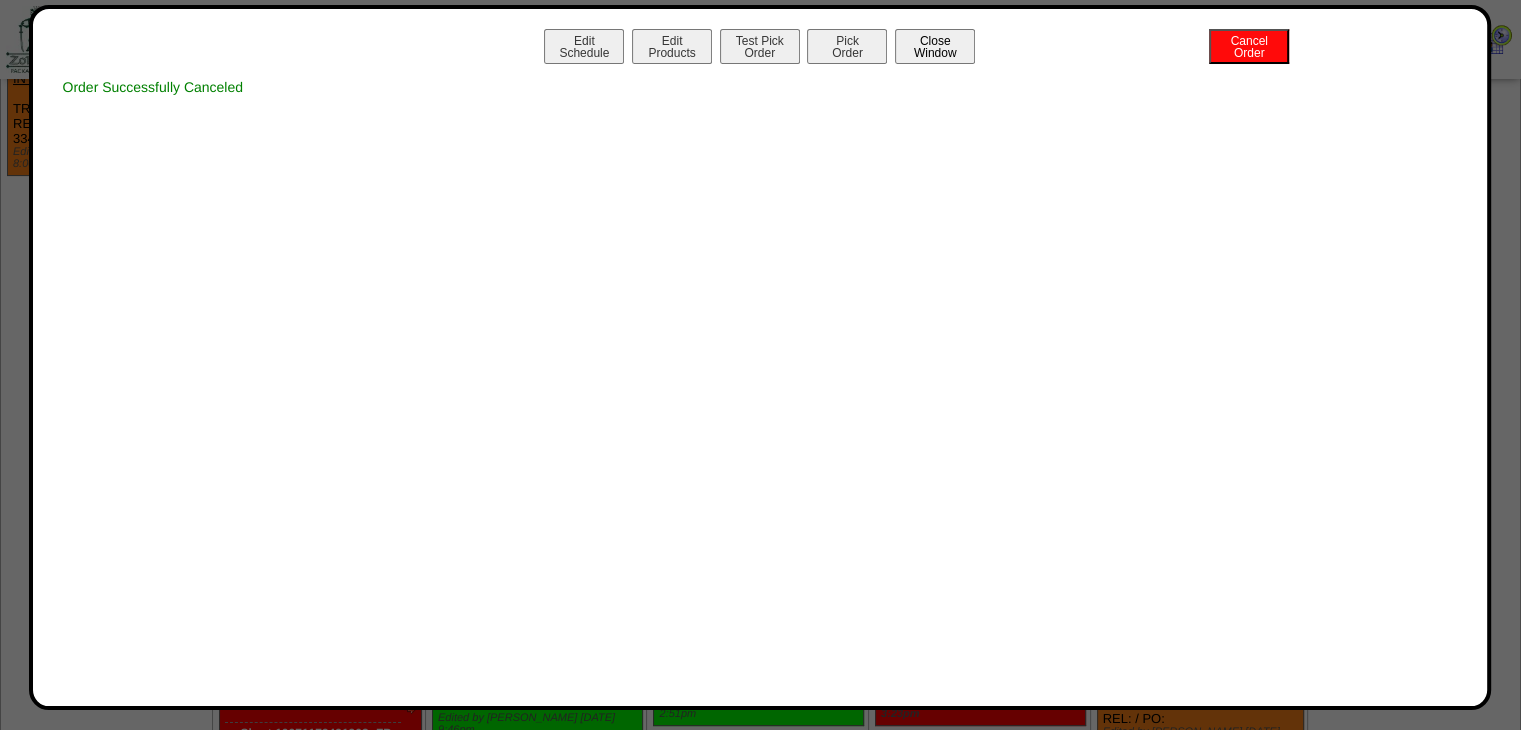 click on "Close Window" at bounding box center [935, 46] 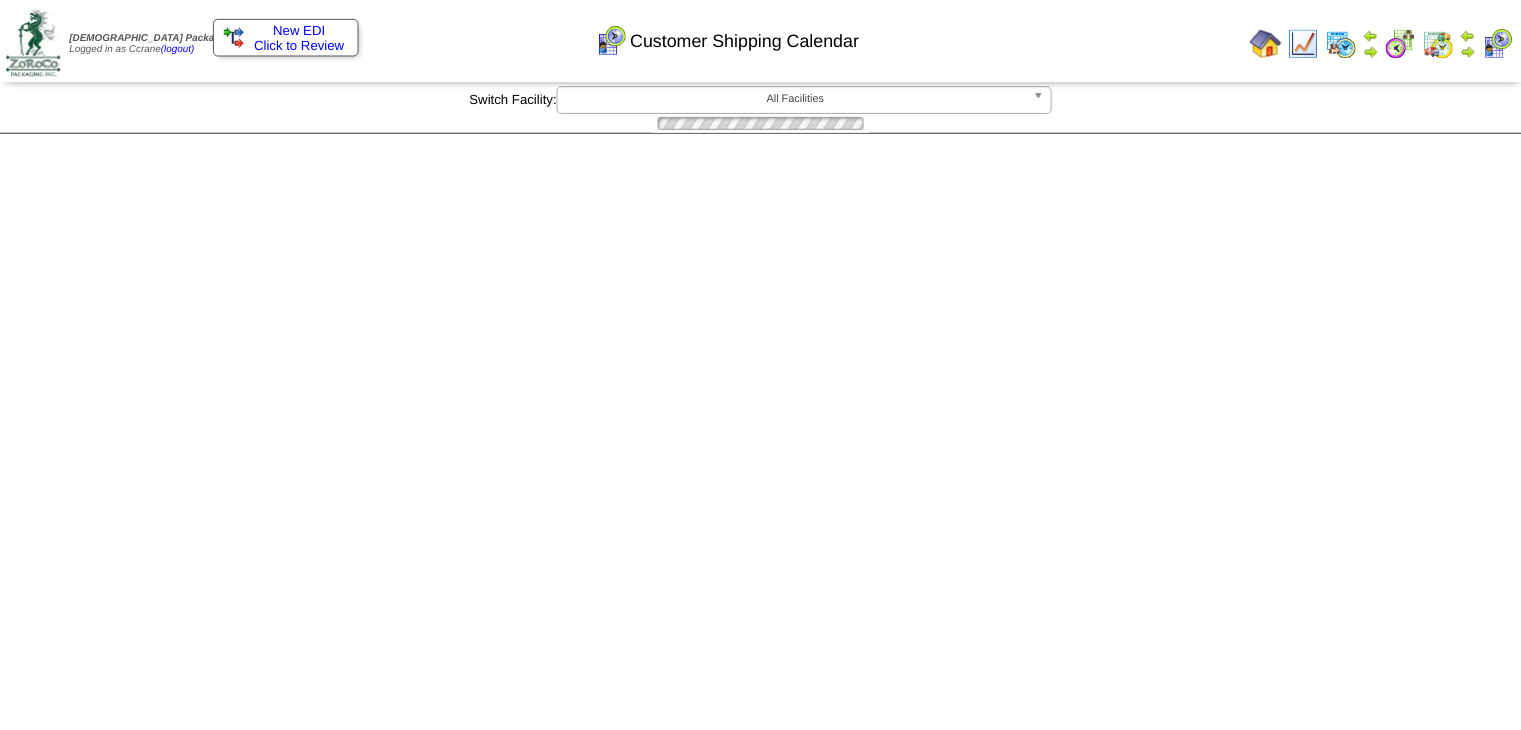 scroll, scrollTop: 0, scrollLeft: 0, axis: both 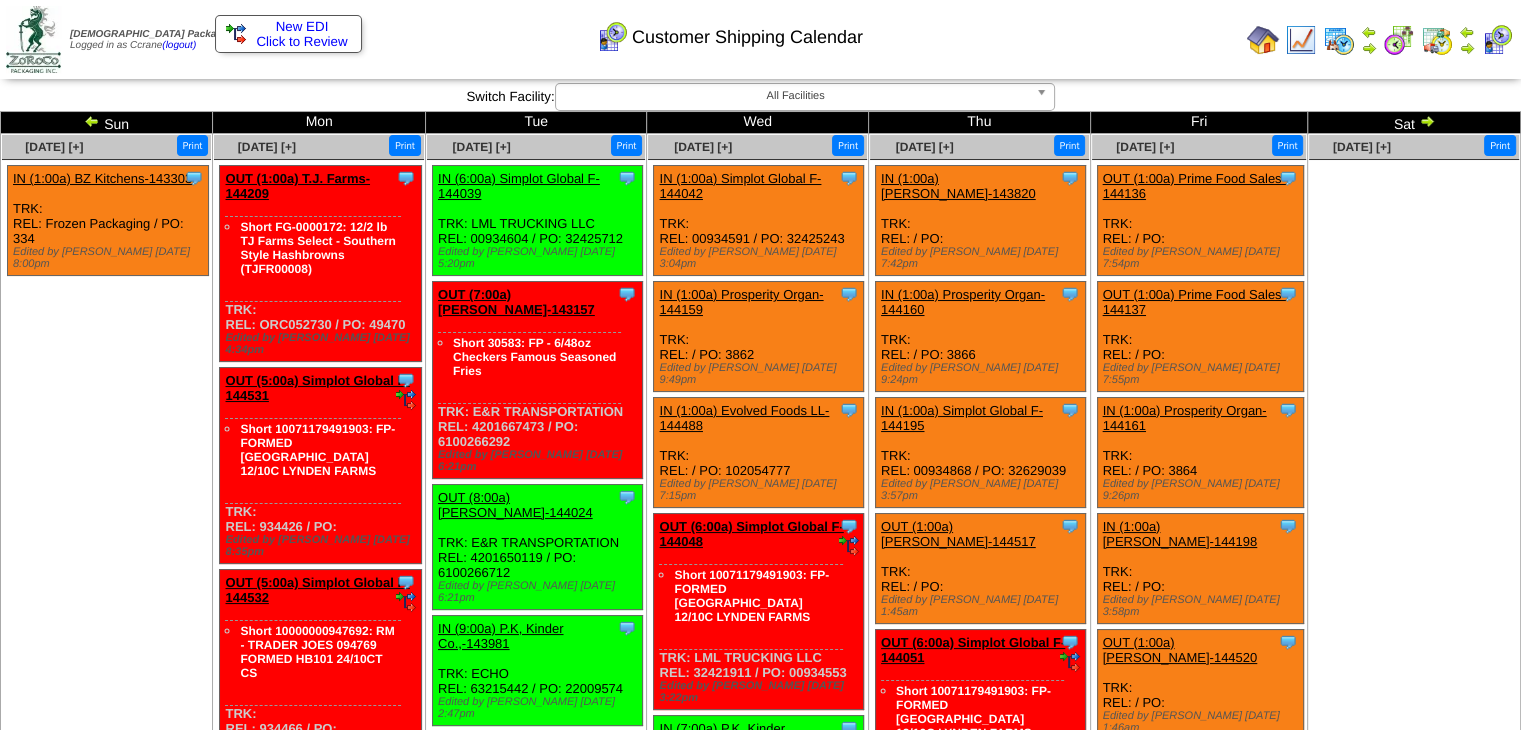 click on "IN
(1:00a)
[PERSON_NAME]-144198" at bounding box center (1180, 534) 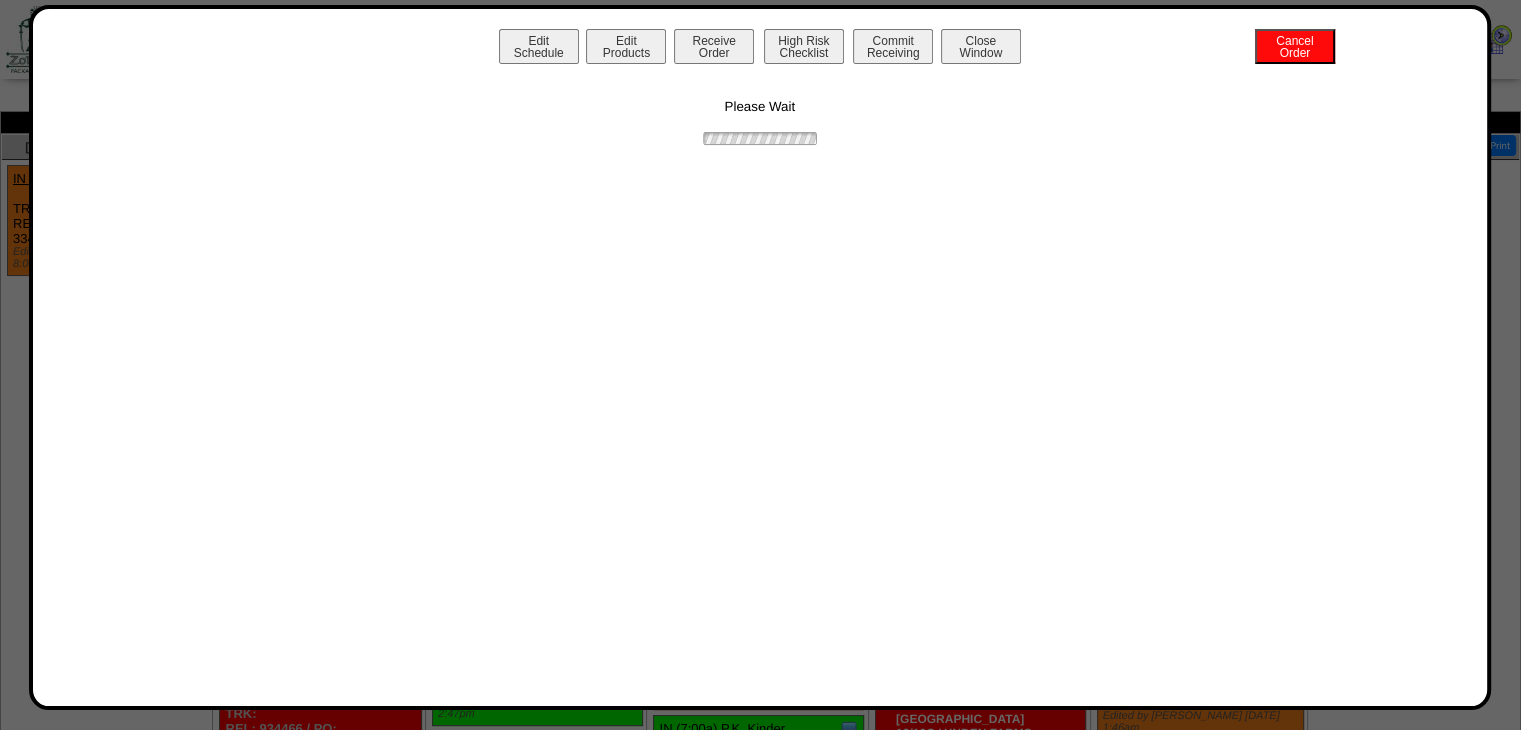 drag, startPoint x: 1266, startPoint y: 46, endPoint x: 856, endPoint y: 170, distance: 428.34097 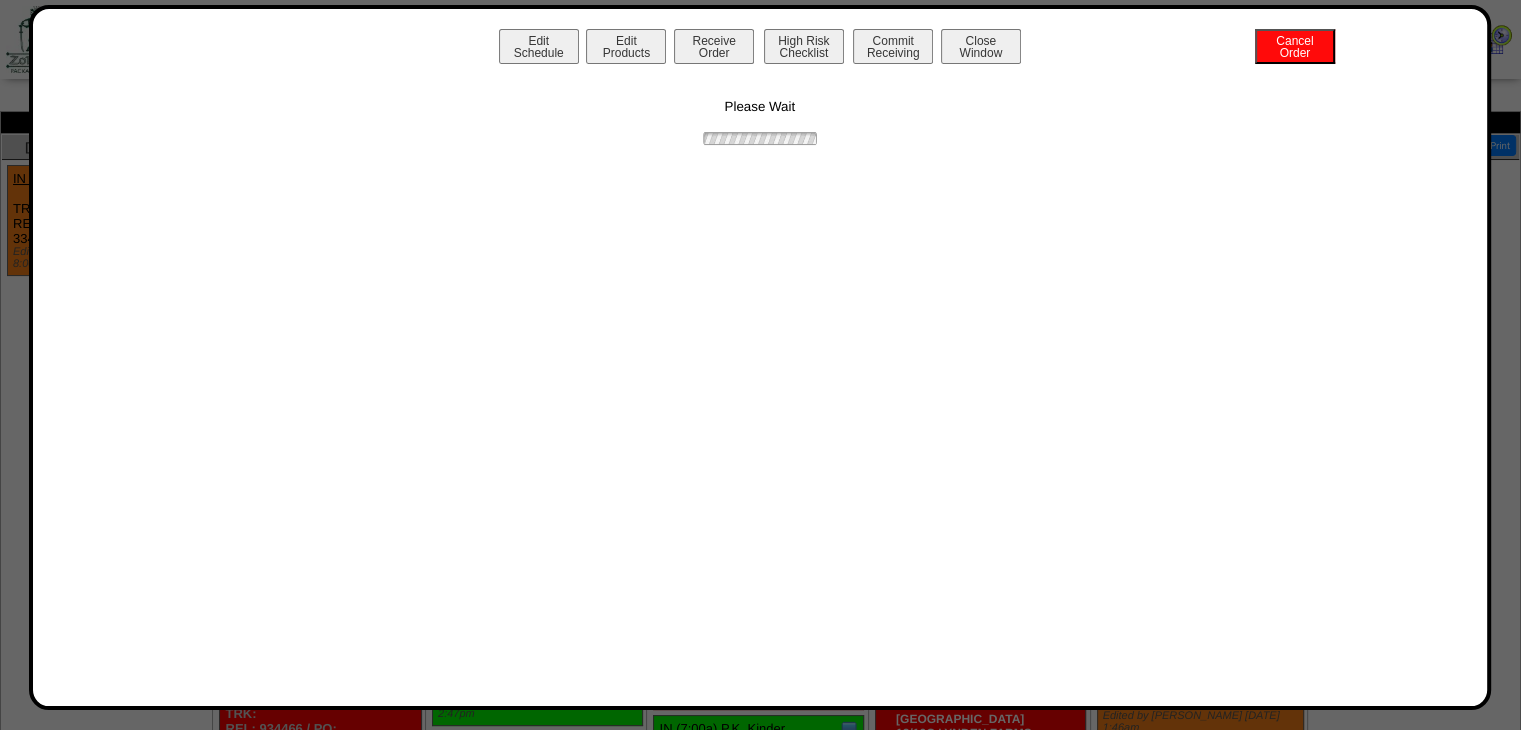 click on "Cancel Order" at bounding box center (1295, 46) 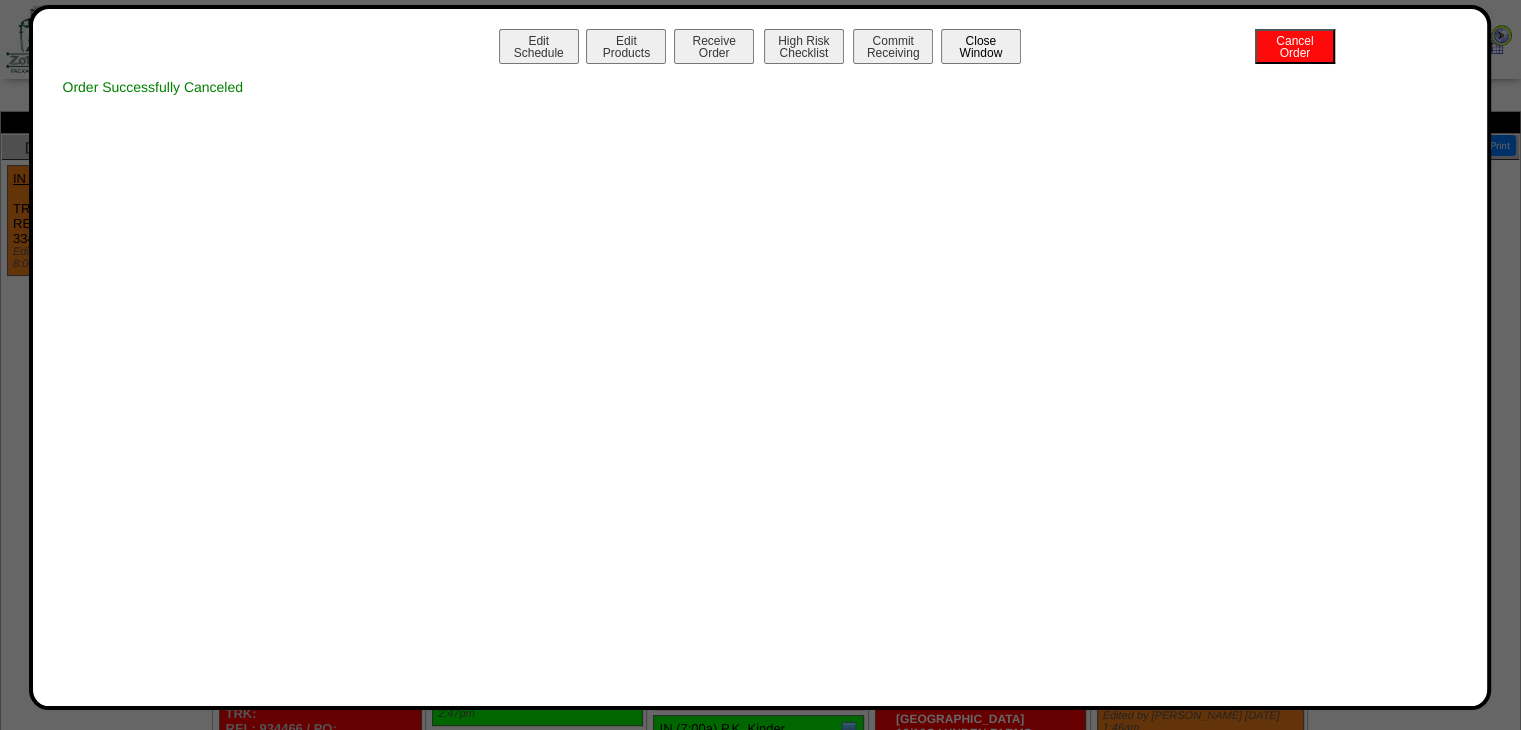 click on "Close Window" at bounding box center (981, 46) 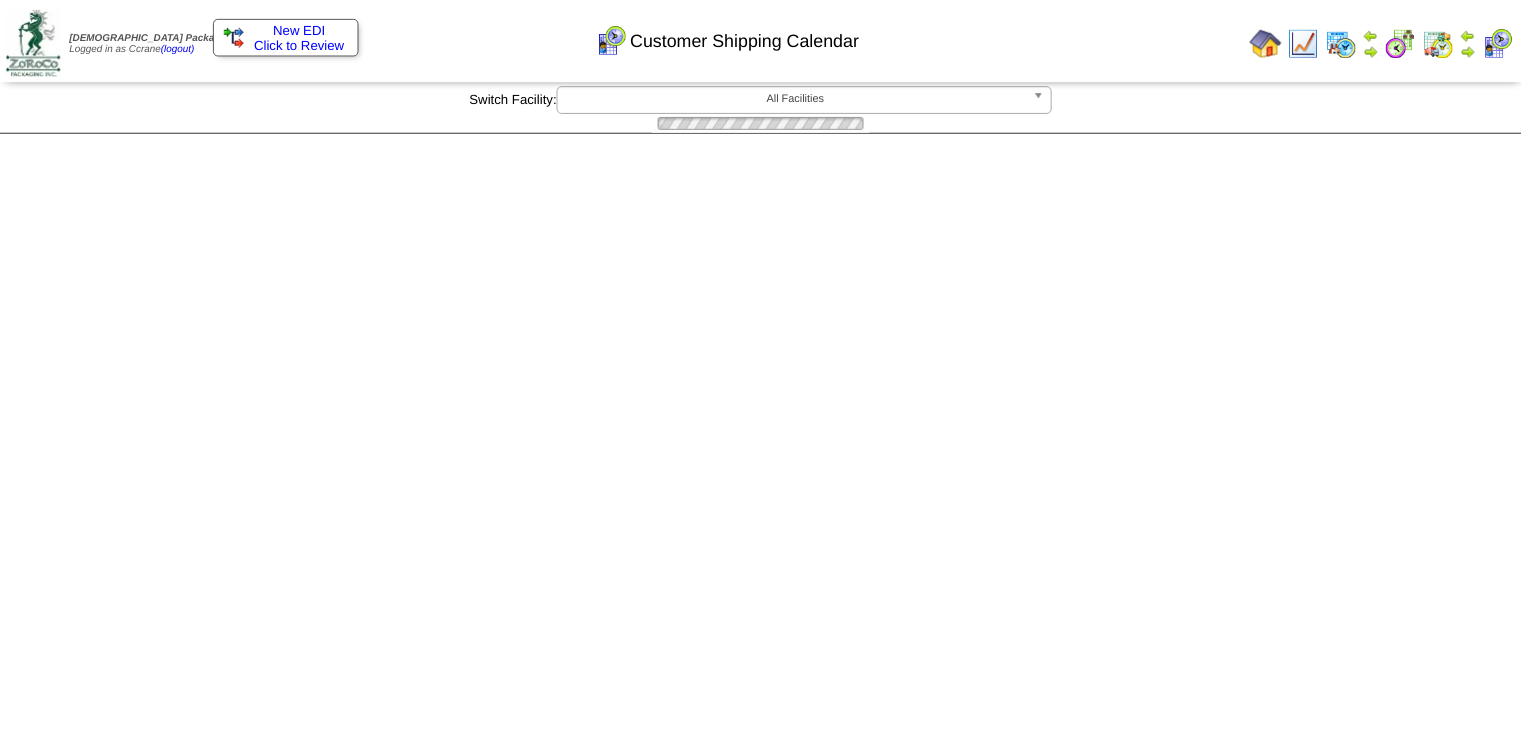 scroll, scrollTop: 0, scrollLeft: 0, axis: both 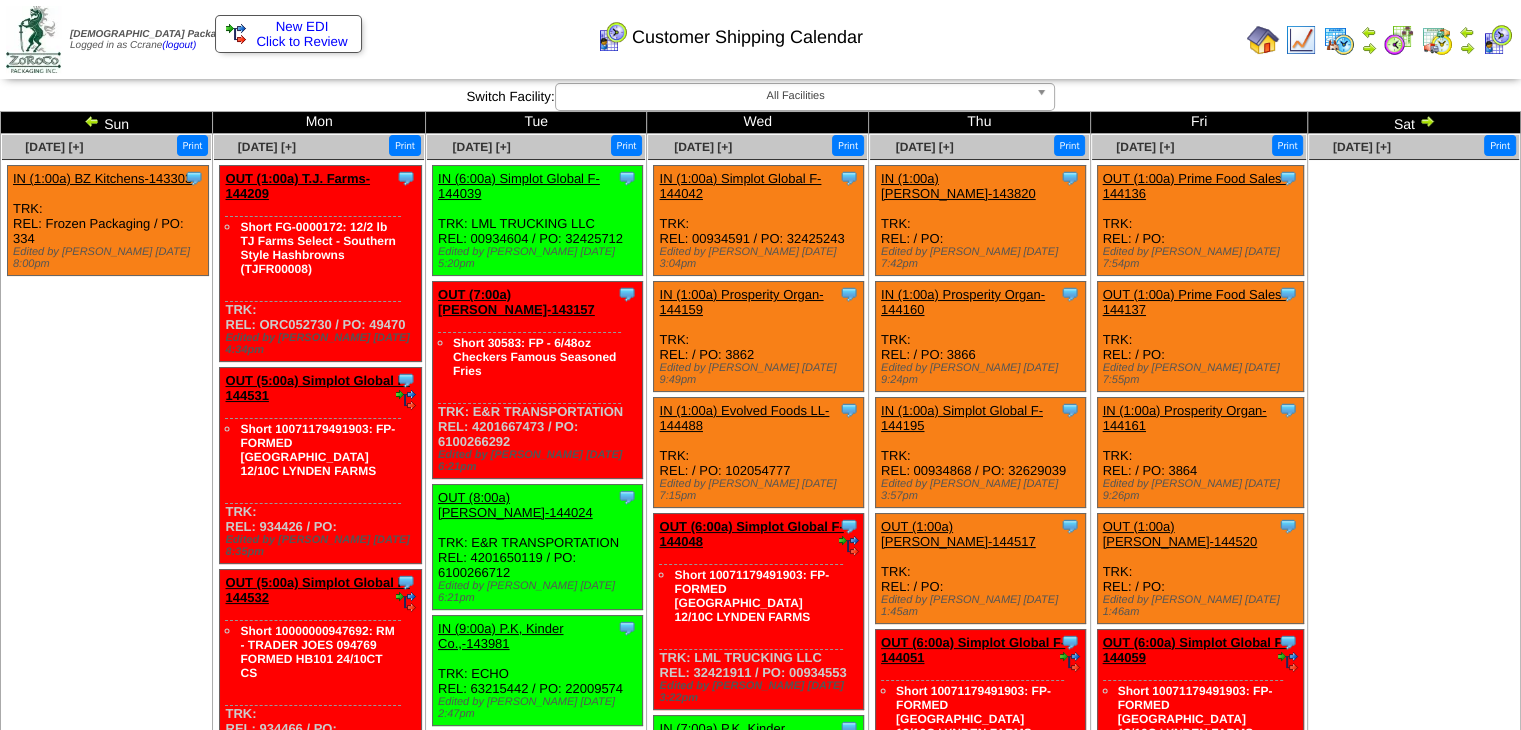 click on "OUT
(1:00a)
Lamb-Weston-144520" at bounding box center (1180, 534) 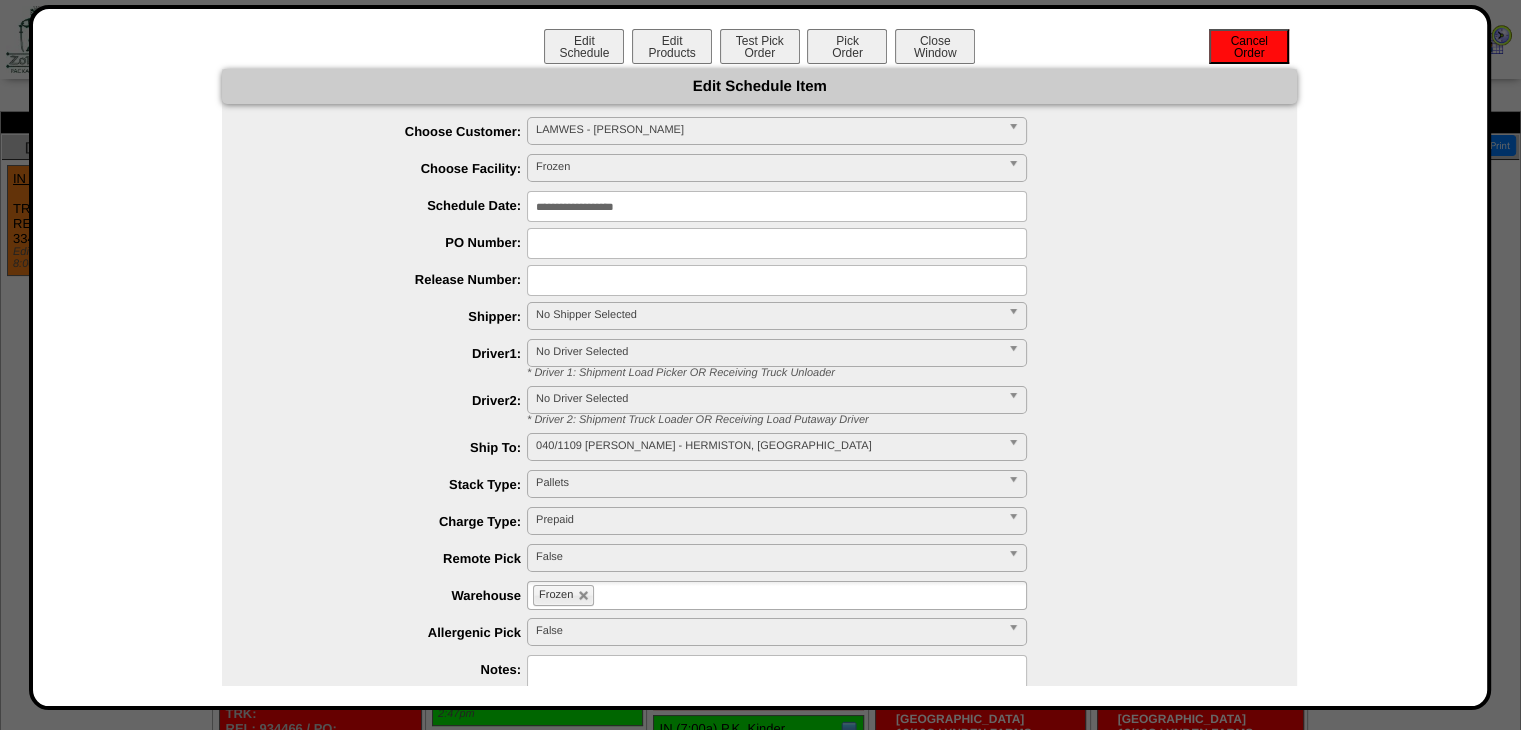 click on "Cancel Order" at bounding box center [1249, 46] 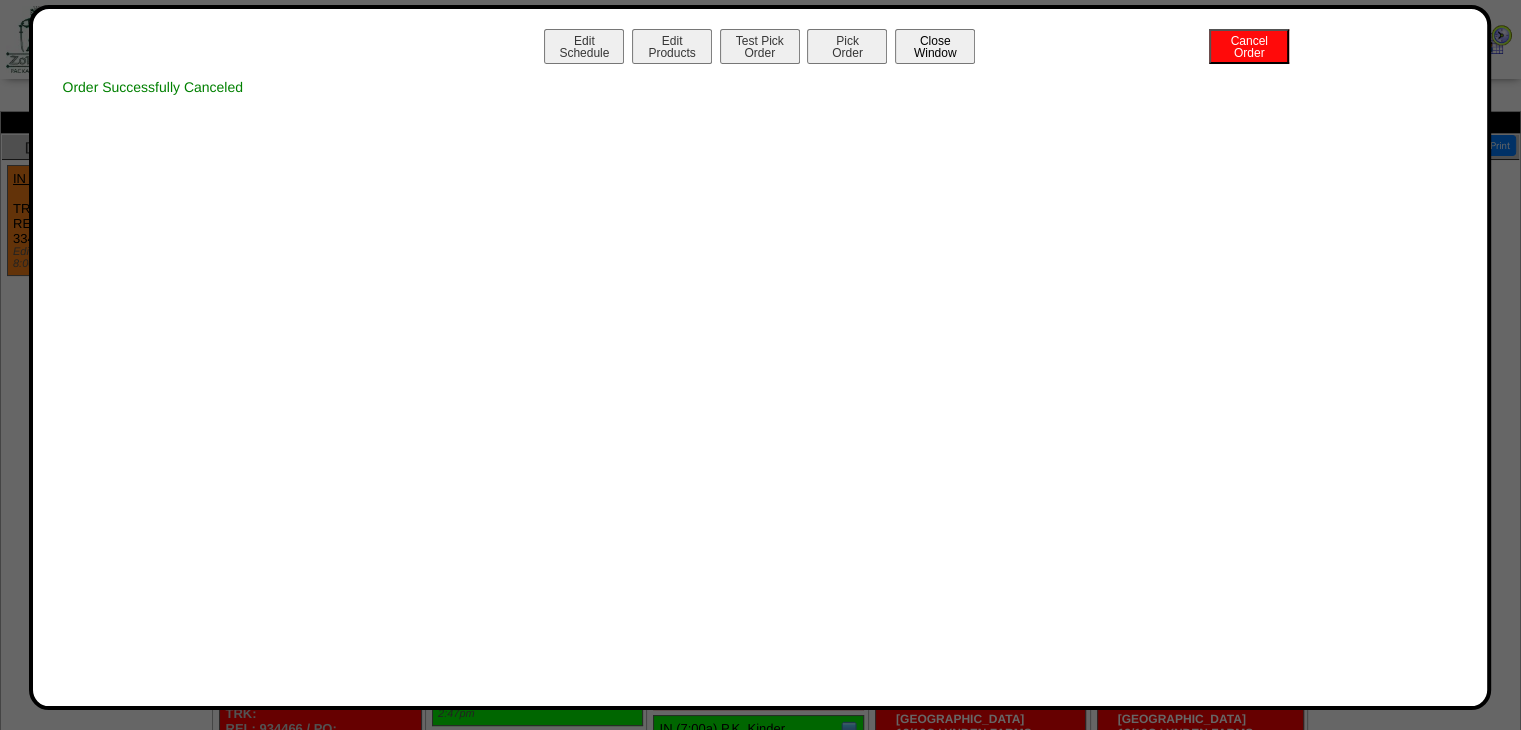 click on "Close Window" at bounding box center [935, 46] 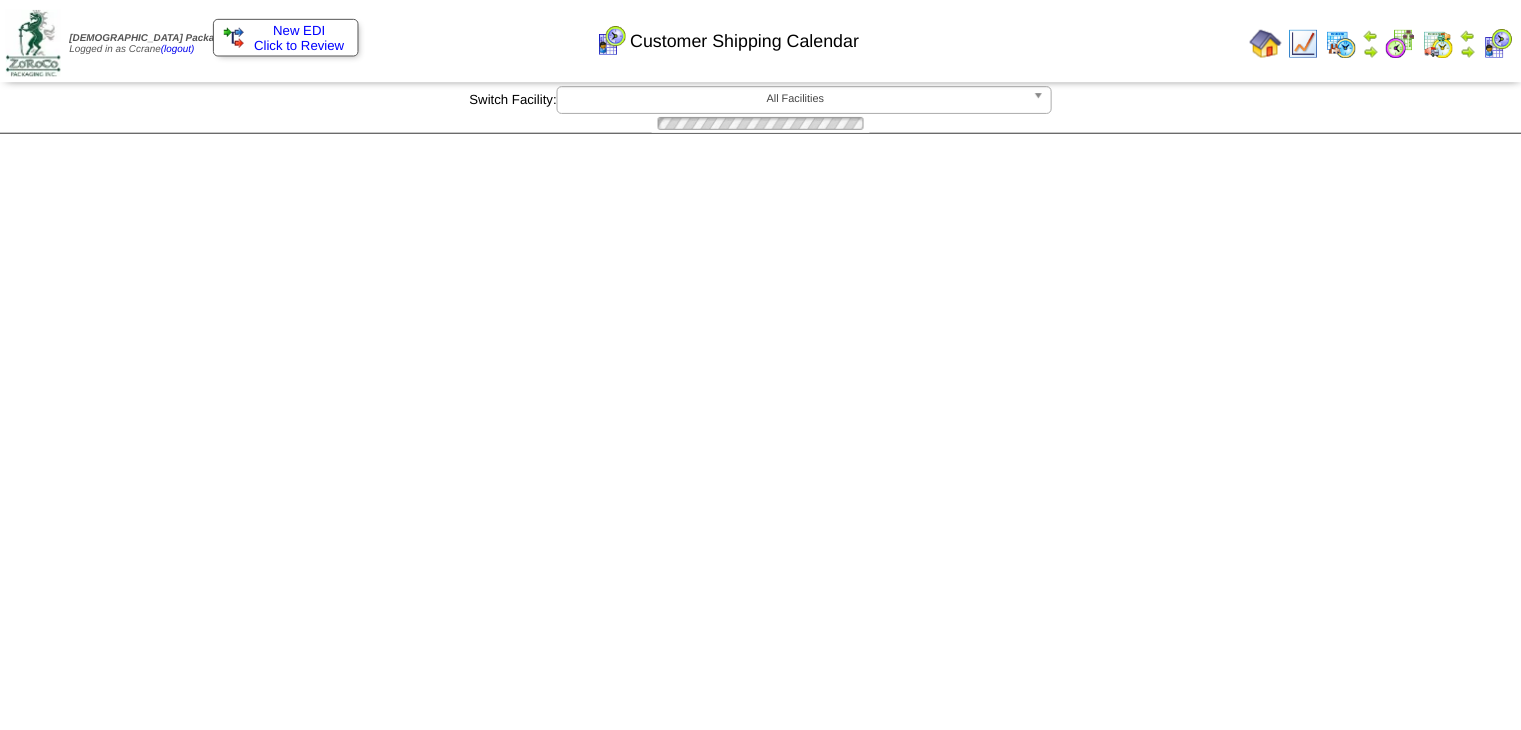 scroll, scrollTop: 0, scrollLeft: 0, axis: both 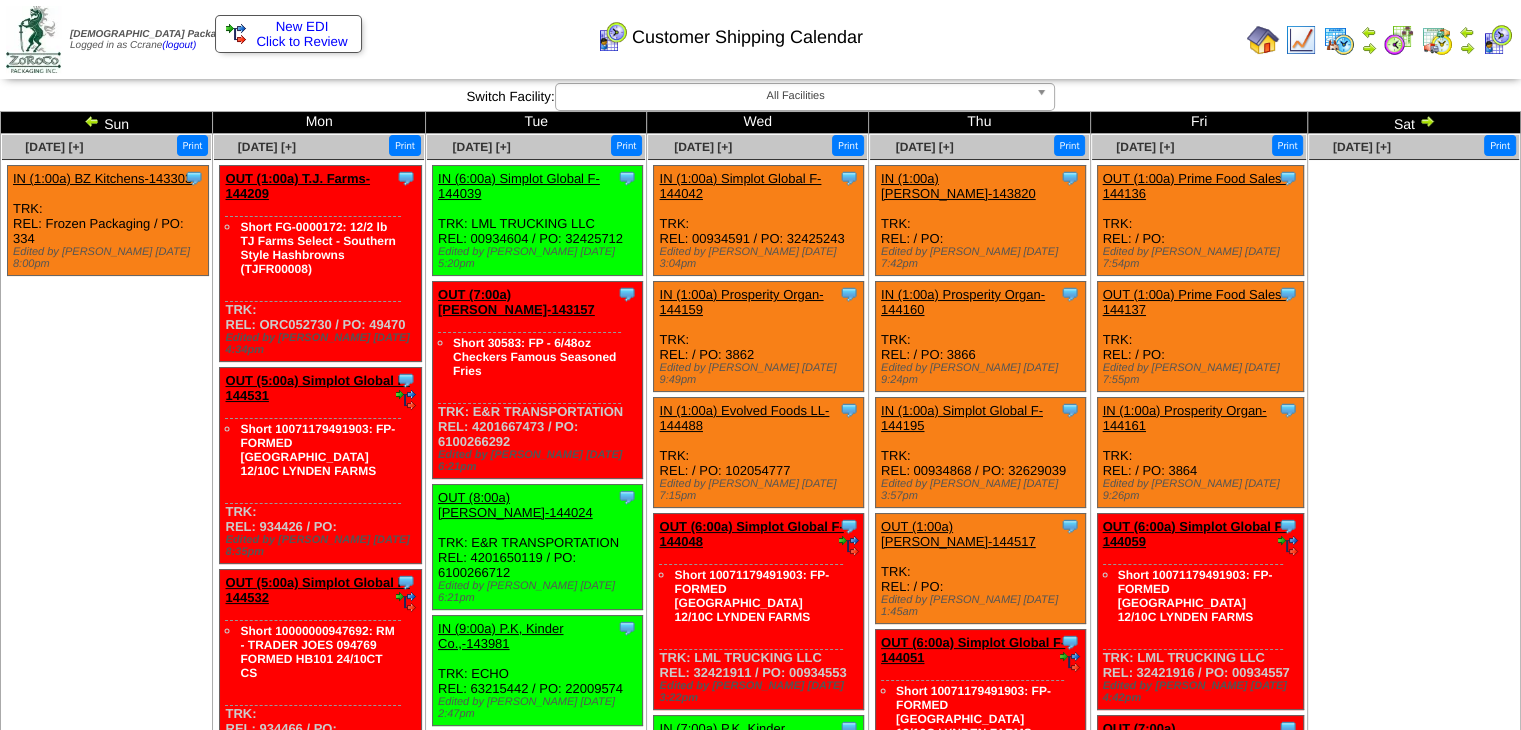 click on "Jul 06                        [+]
Print
Clone Item
IN
(1:00a)
BZ Kitchens-143303
BZ Kitchens
ScheduleID: 143303" at bounding box center (107, 2756) 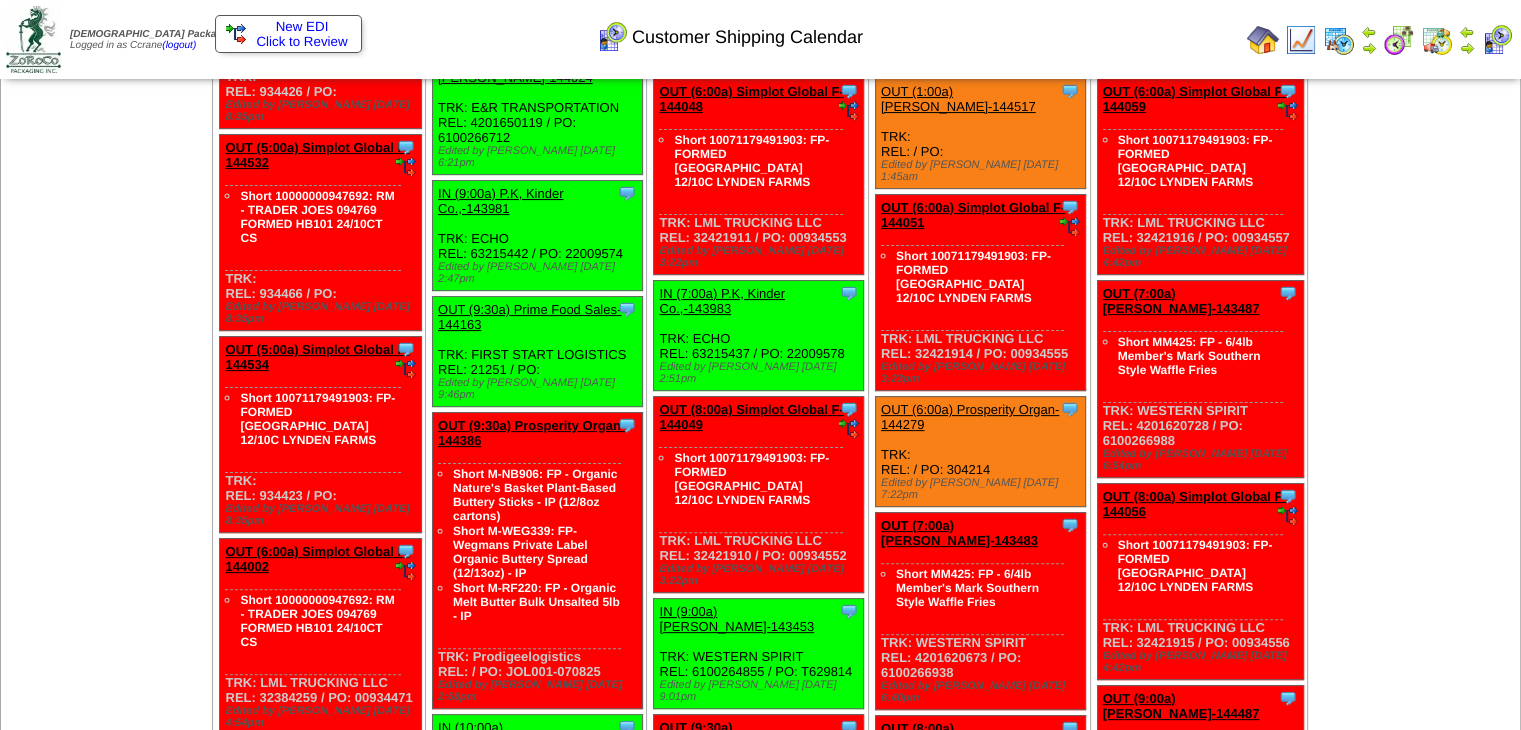 click on "Jul 06                        [+]
Print
Clone Item
IN
(1:00a)
BZ Kitchens-143303
BZ Kitchens
ScheduleID: 143303" at bounding box center [107, 2321] 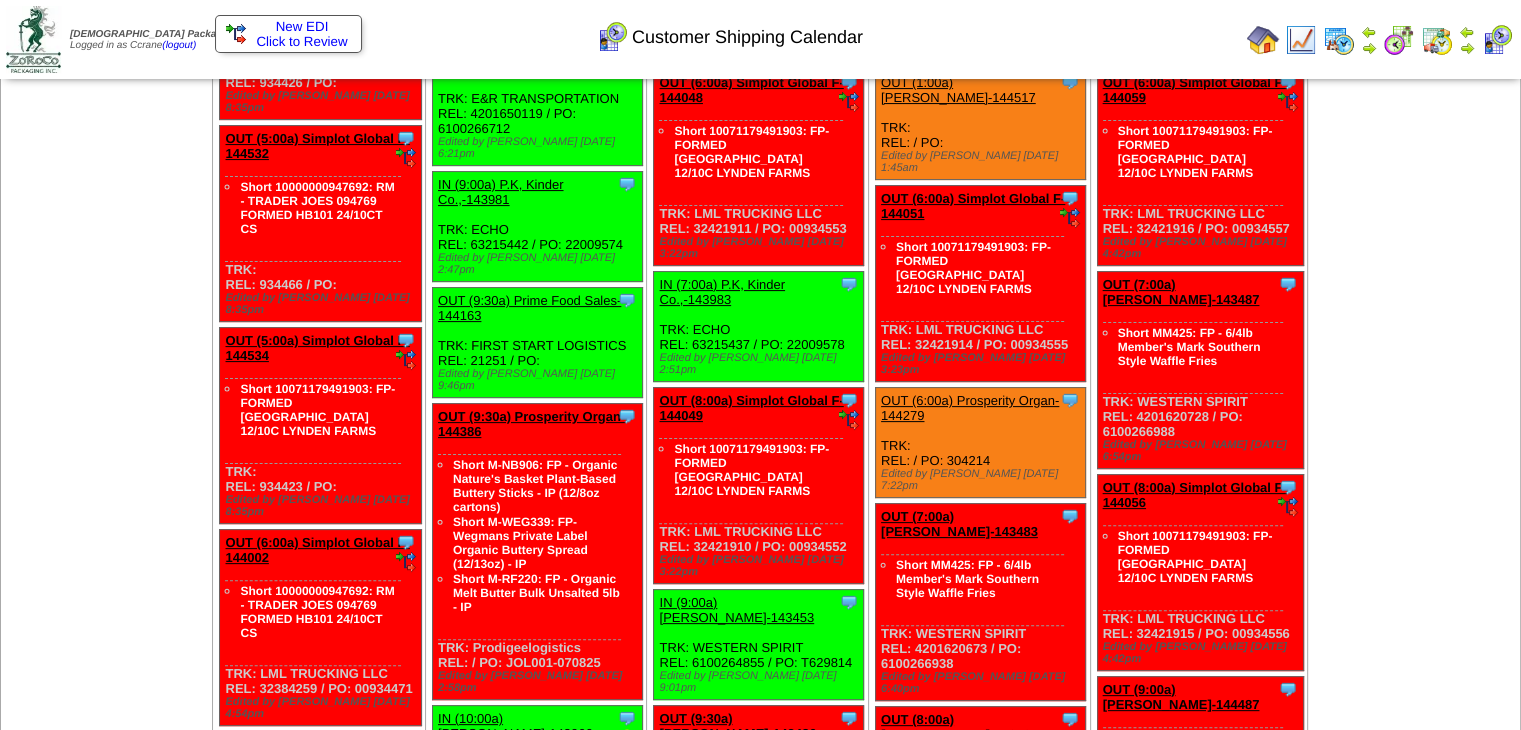 click on "Clone Item
OUT
(6:00a)
Simplot Global F-144002
Simplot Global Food, LLC
ScheduleID: 144002
1120 CS:
10000000947692
(RM - TRADER JOES 094769 FORMED HB101 24/10CT CS)
Total
1120
Order #
144002
Release #
32384259" at bounding box center (320, 628) 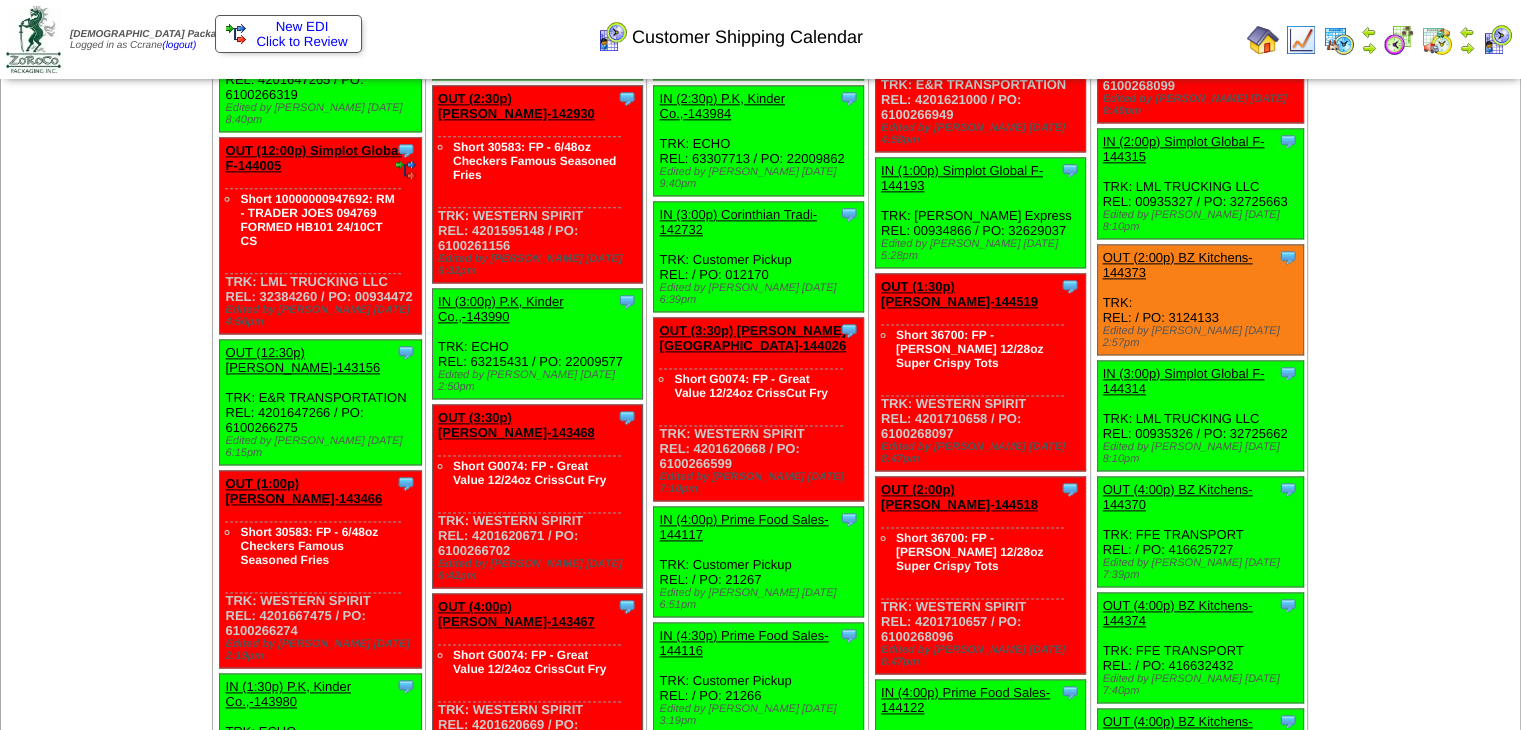 click on "Jul 06                        [+]
Print
Clone Item
IN
(1:00a)
BZ Kitchens-143303
BZ Kitchens
ScheduleID: 143303" at bounding box center (107, 198) 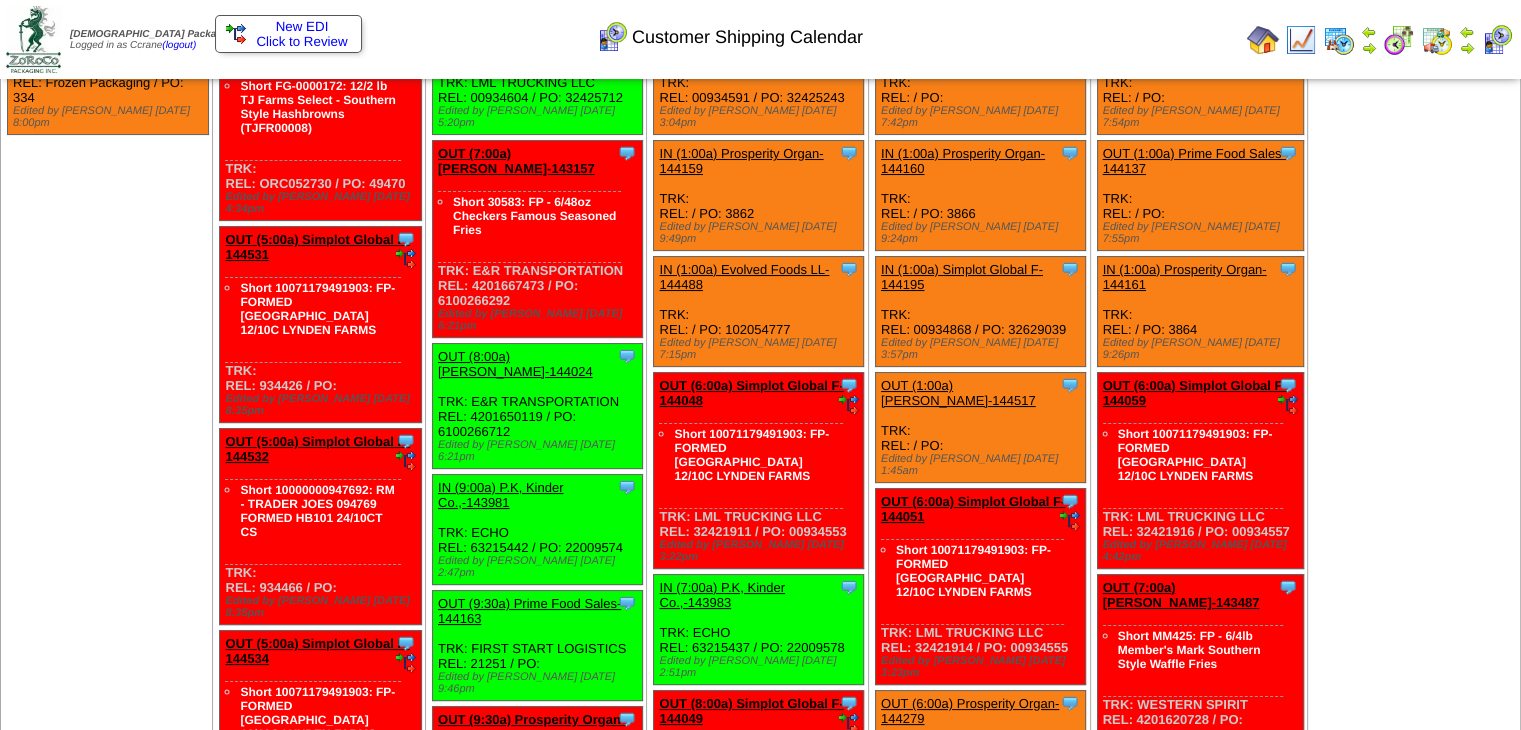 scroll, scrollTop: 110, scrollLeft: 0, axis: vertical 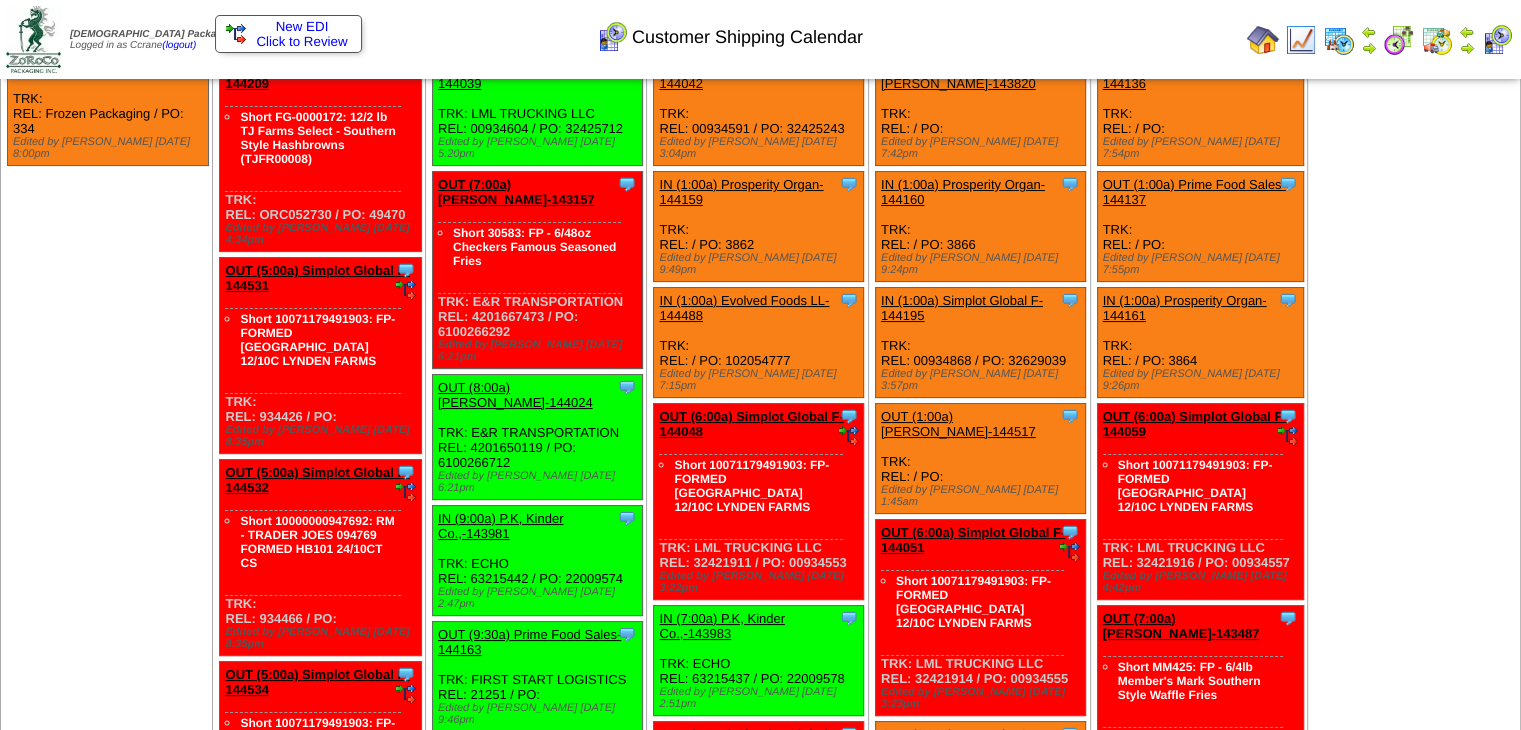 click on "OUT
(1:00a)
Lamb-Weston-144517" at bounding box center (958, 424) 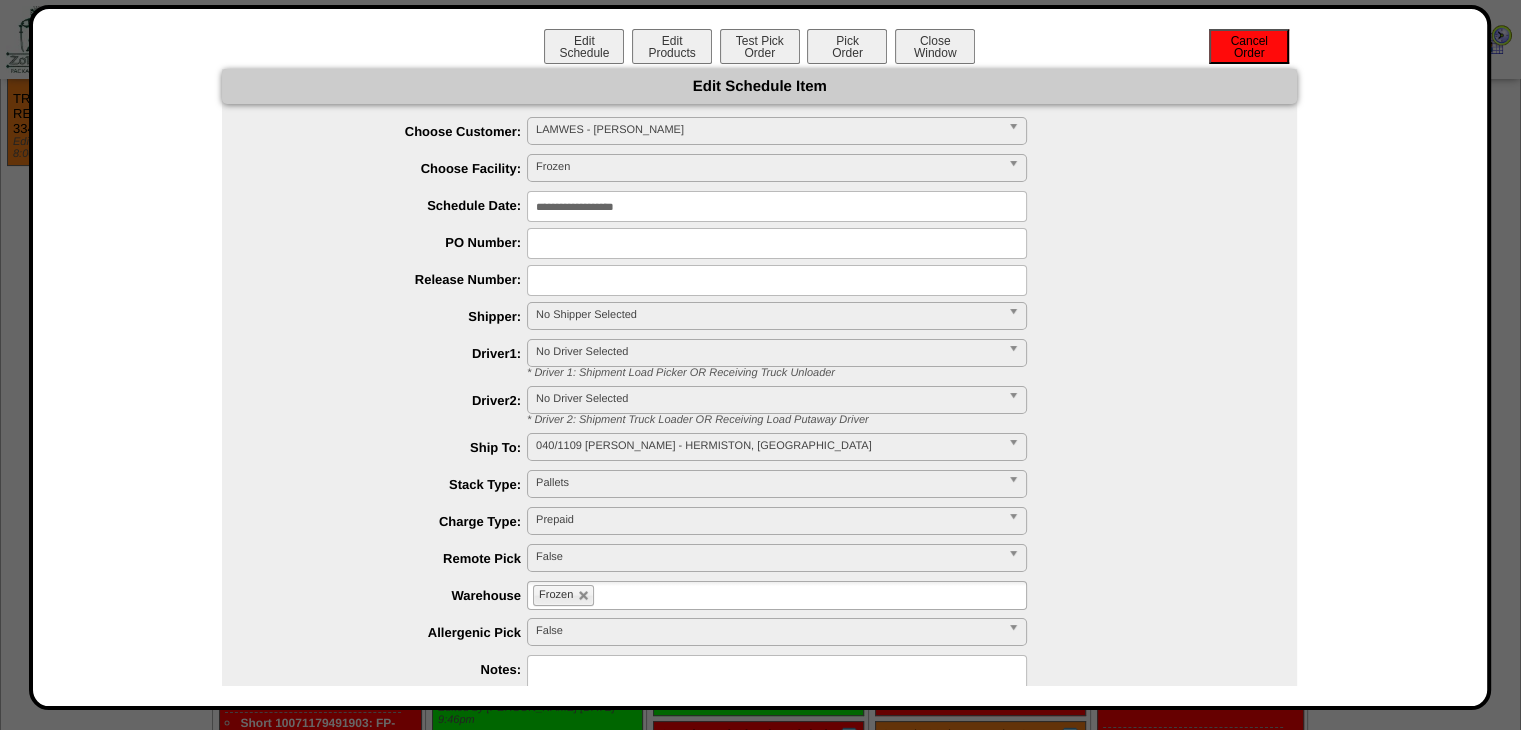 click on "Cancel Order" at bounding box center (1249, 46) 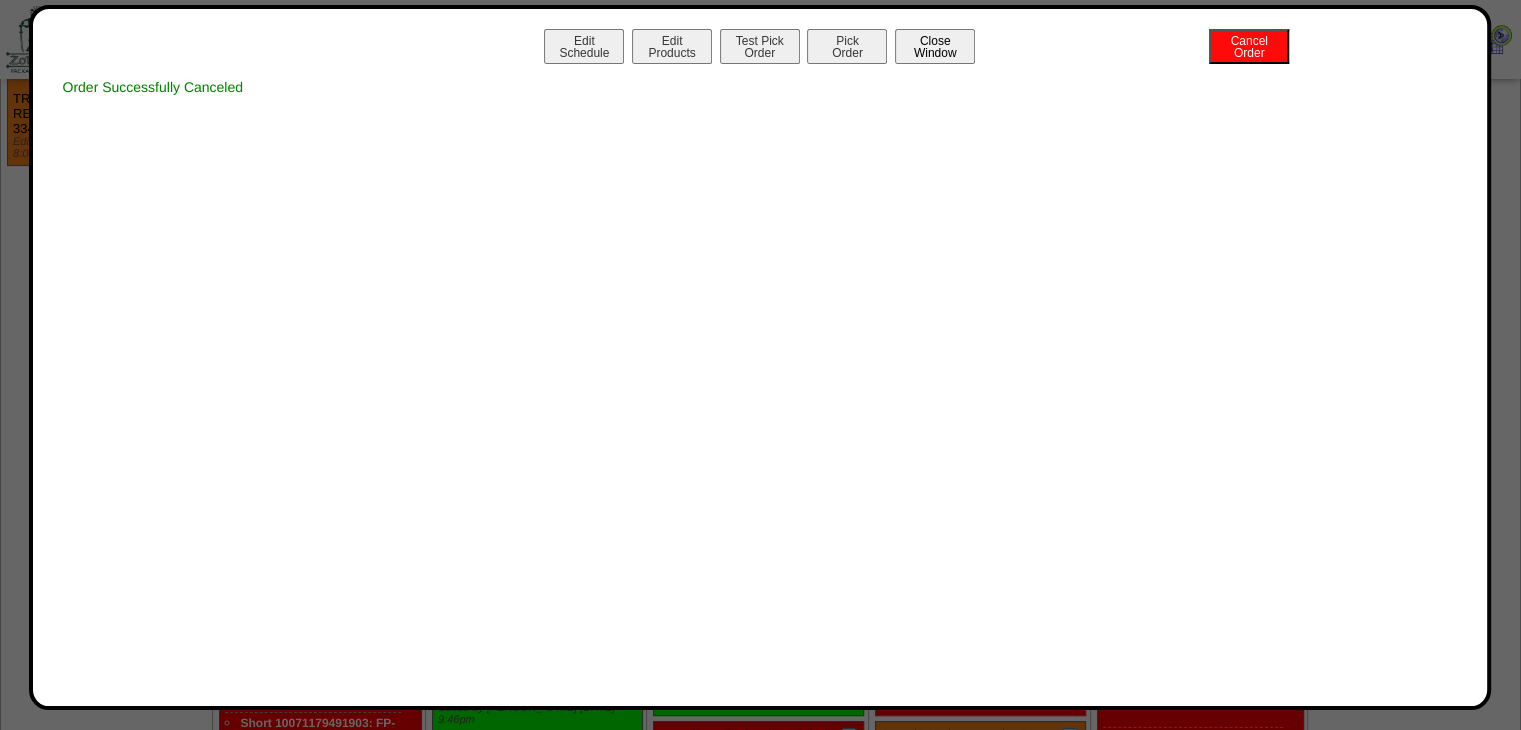 click on "Close Window" at bounding box center [935, 46] 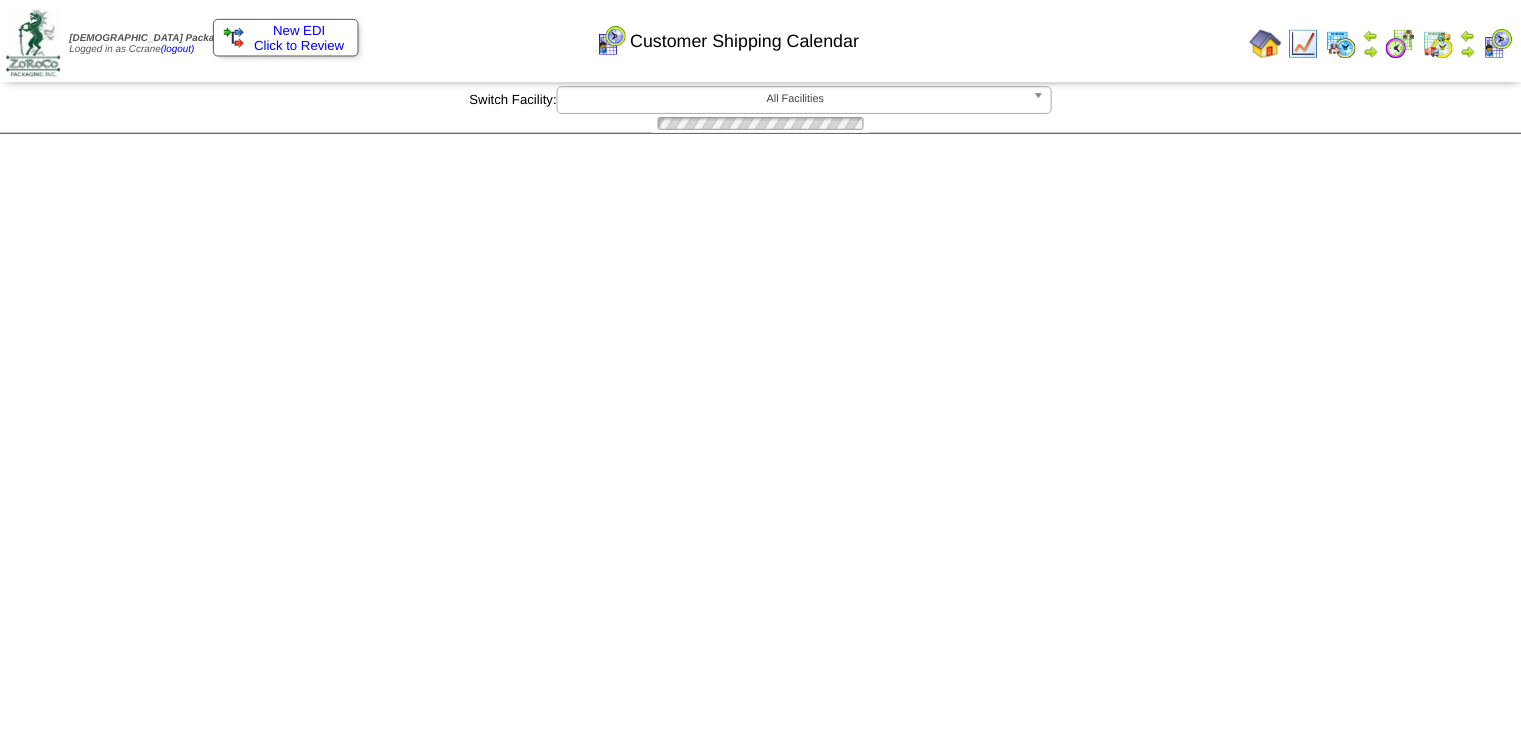 scroll, scrollTop: 0, scrollLeft: 0, axis: both 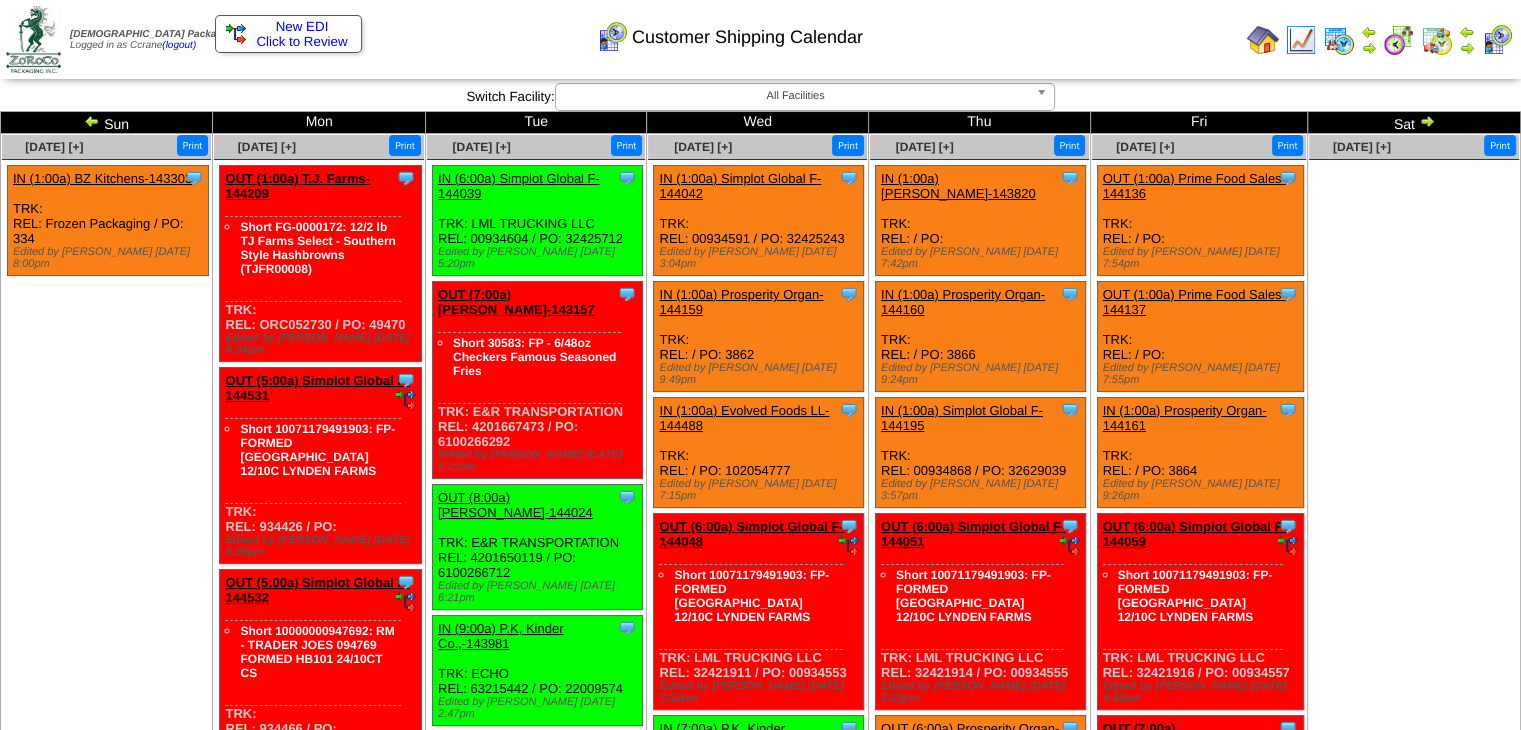 click at bounding box center [1414, 310] 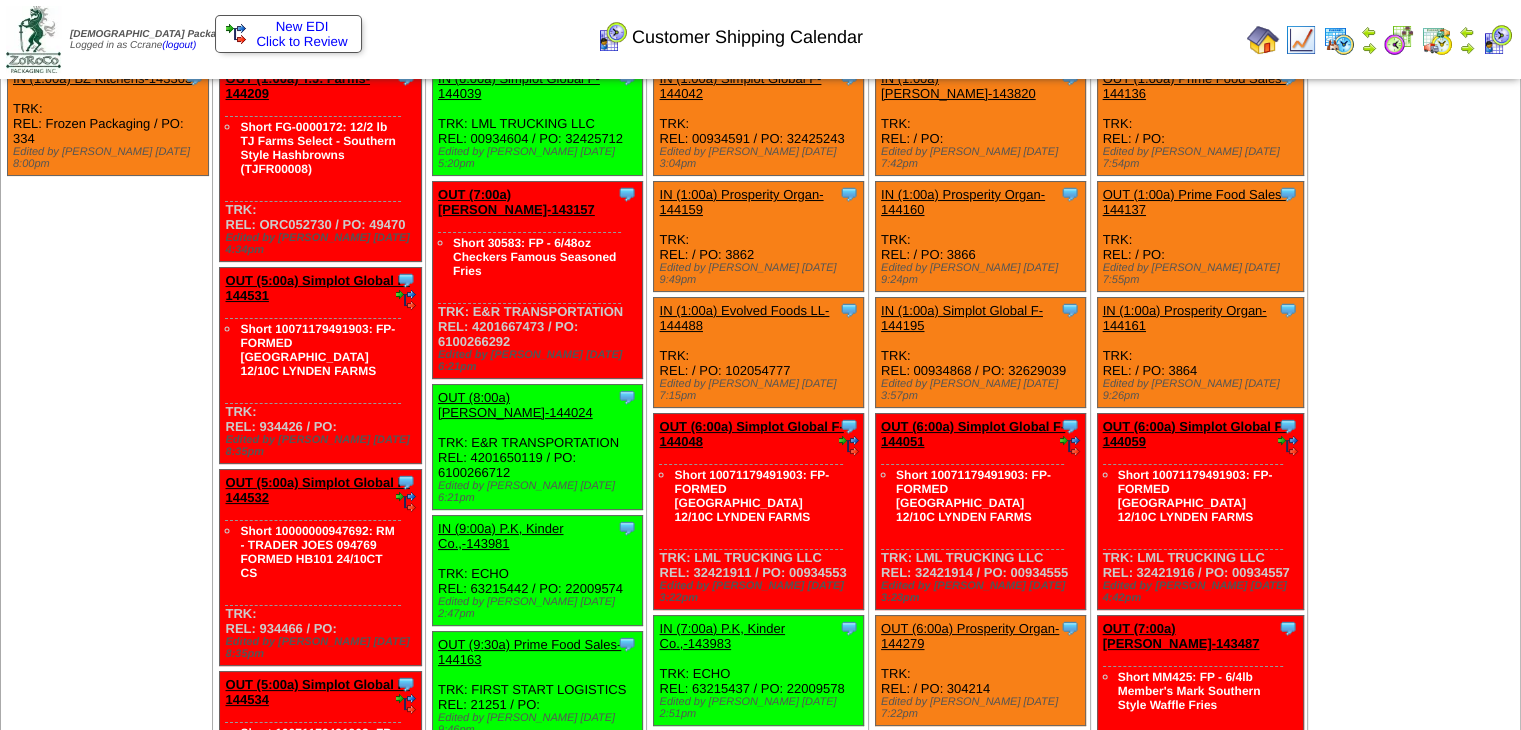 scroll, scrollTop: 0, scrollLeft: 0, axis: both 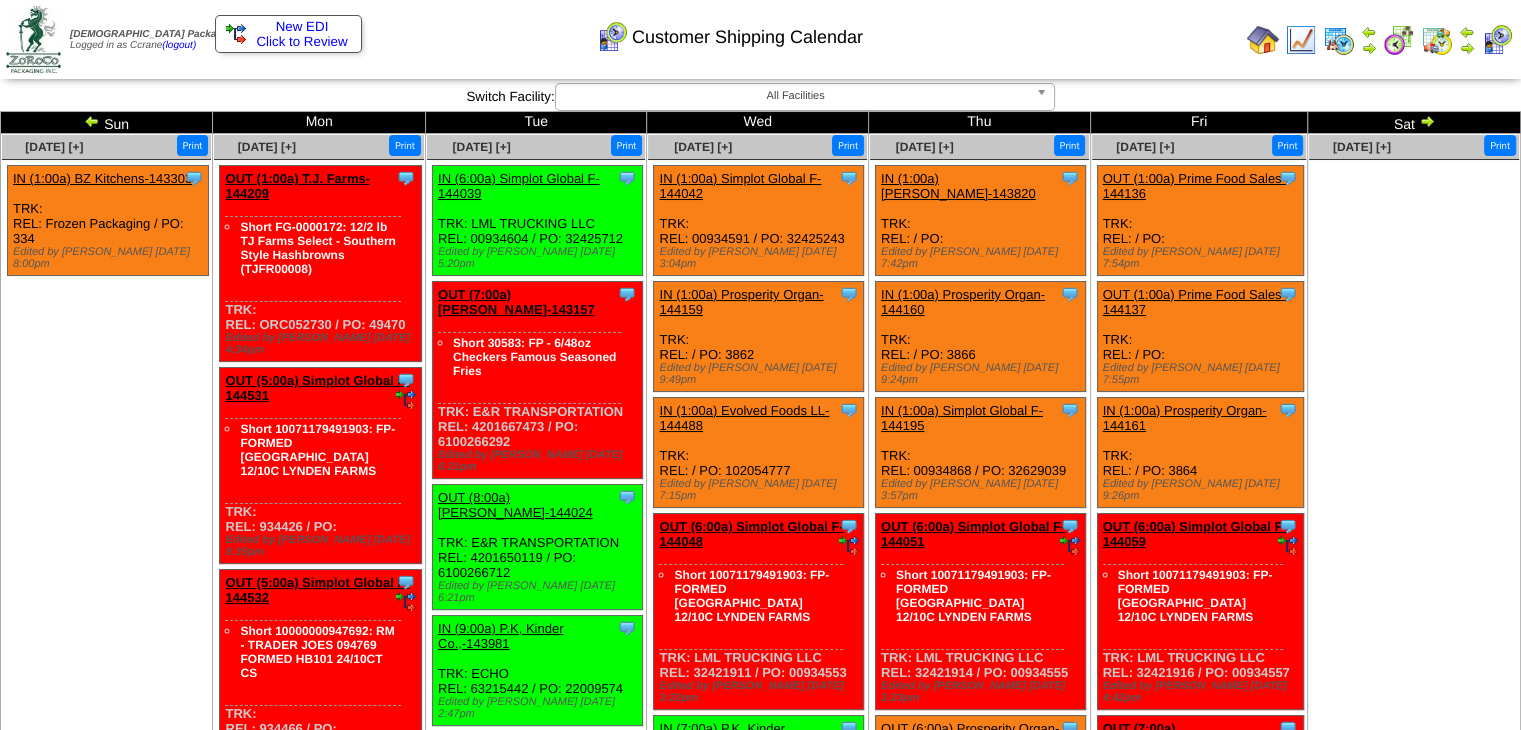 click on "Clone Item
IN
(1:00a)
Simplot Global F-144195
Simplot Global Food, LLC
ScheduleID: 144195
30 TOTE:
10071179999225
(RM-FORMED HB 101 TOTE)
Total
30
Order #
144195
Release #
00934868
PO #" at bounding box center [980, 453] 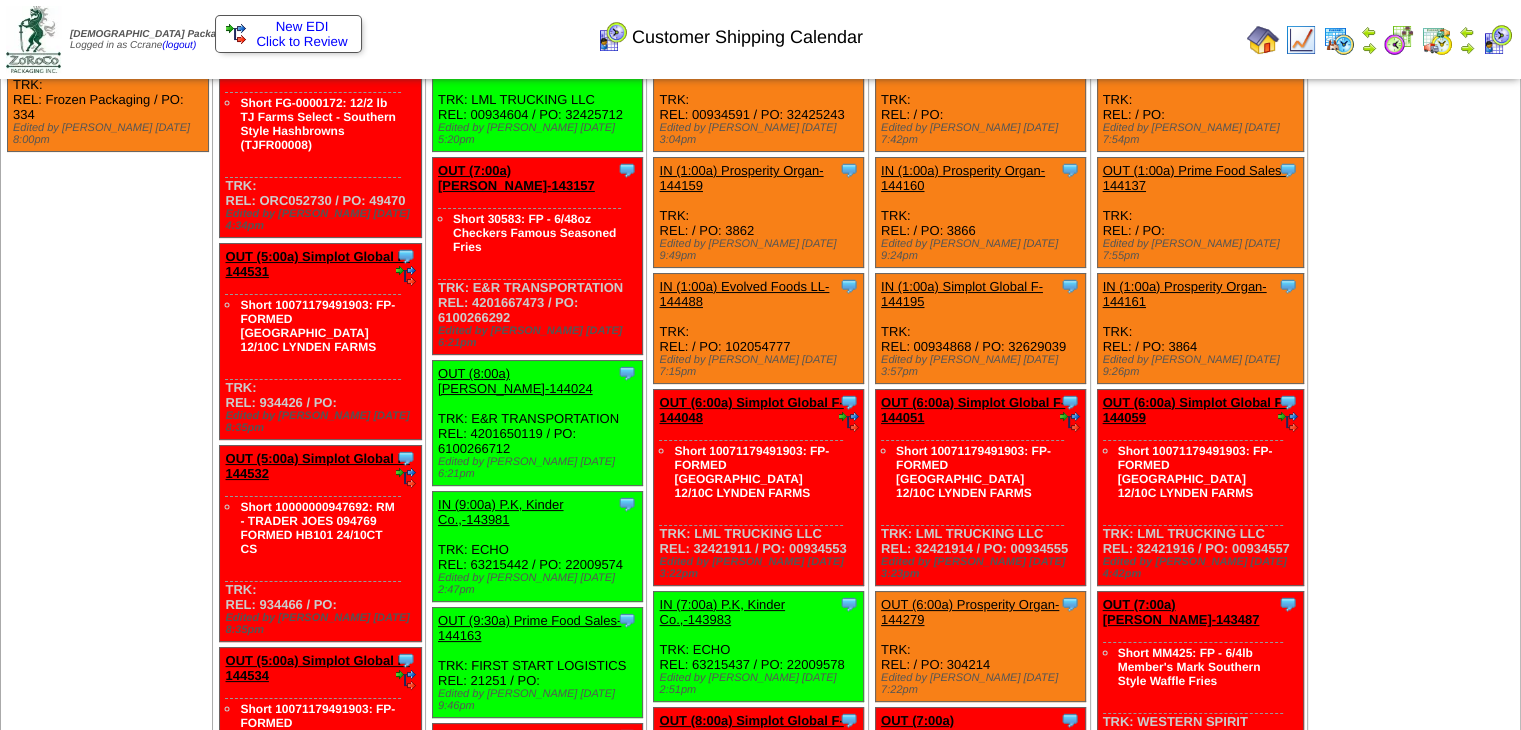 scroll, scrollTop: 0, scrollLeft: 0, axis: both 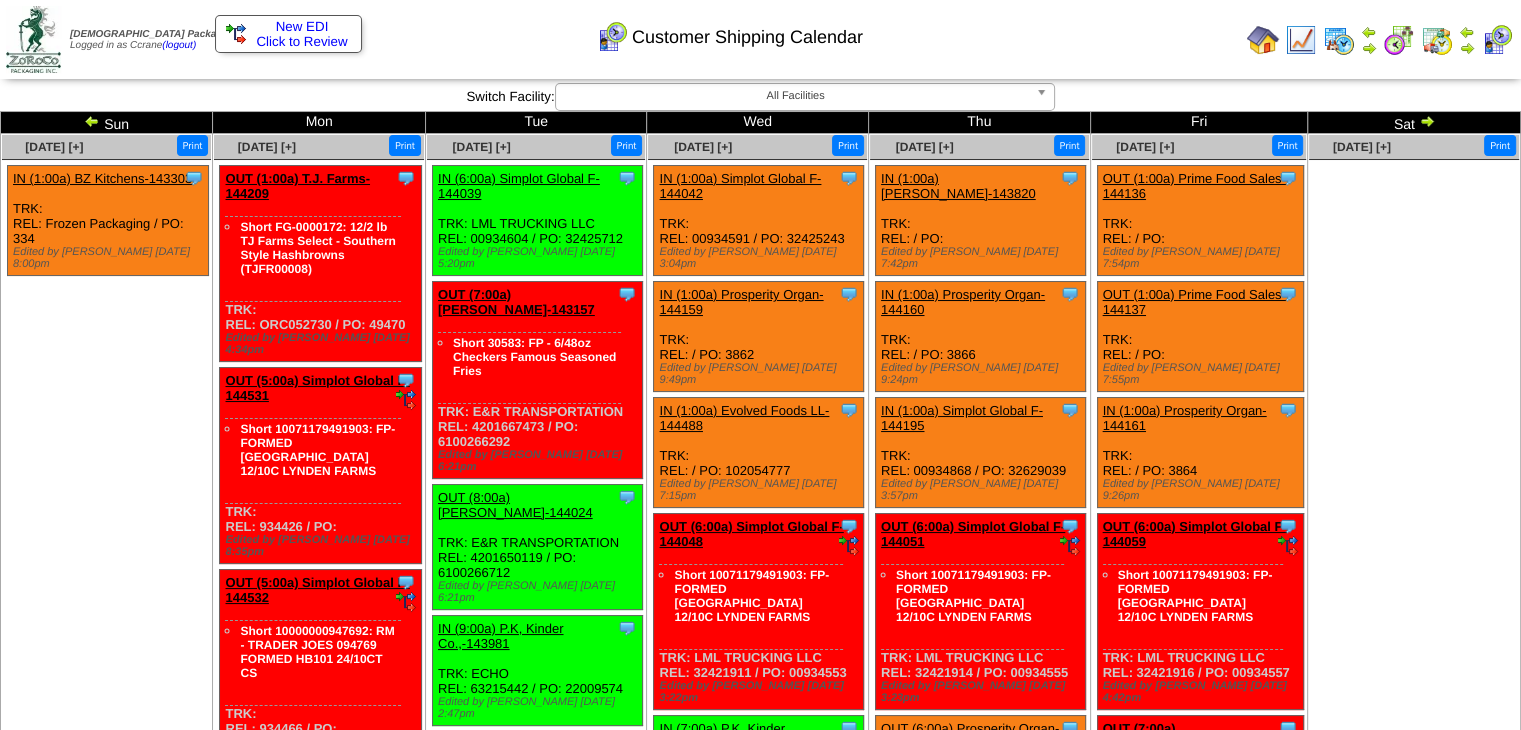 click at bounding box center [1414, 310] 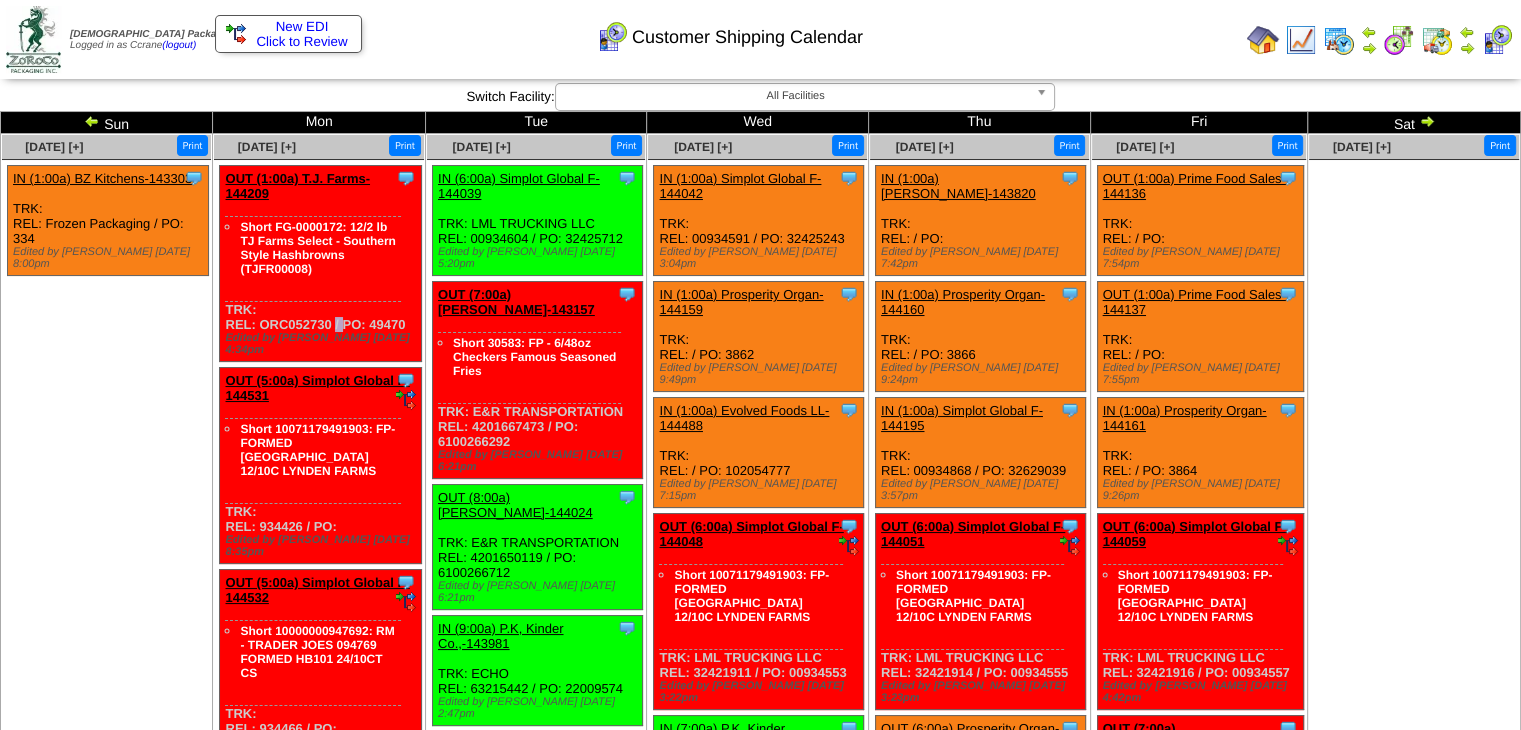 click on "Clone Item
OUT
(1:00a)
T.J. Farms-144209
T.J. Farms
ScheduleID: 144209
96 CS:
FG-0000188
(12/10 ct TJ Farms Select - Hashbrown Patties (TJFR00081))
84 CS:
FG-0000172" at bounding box center (320, 264) 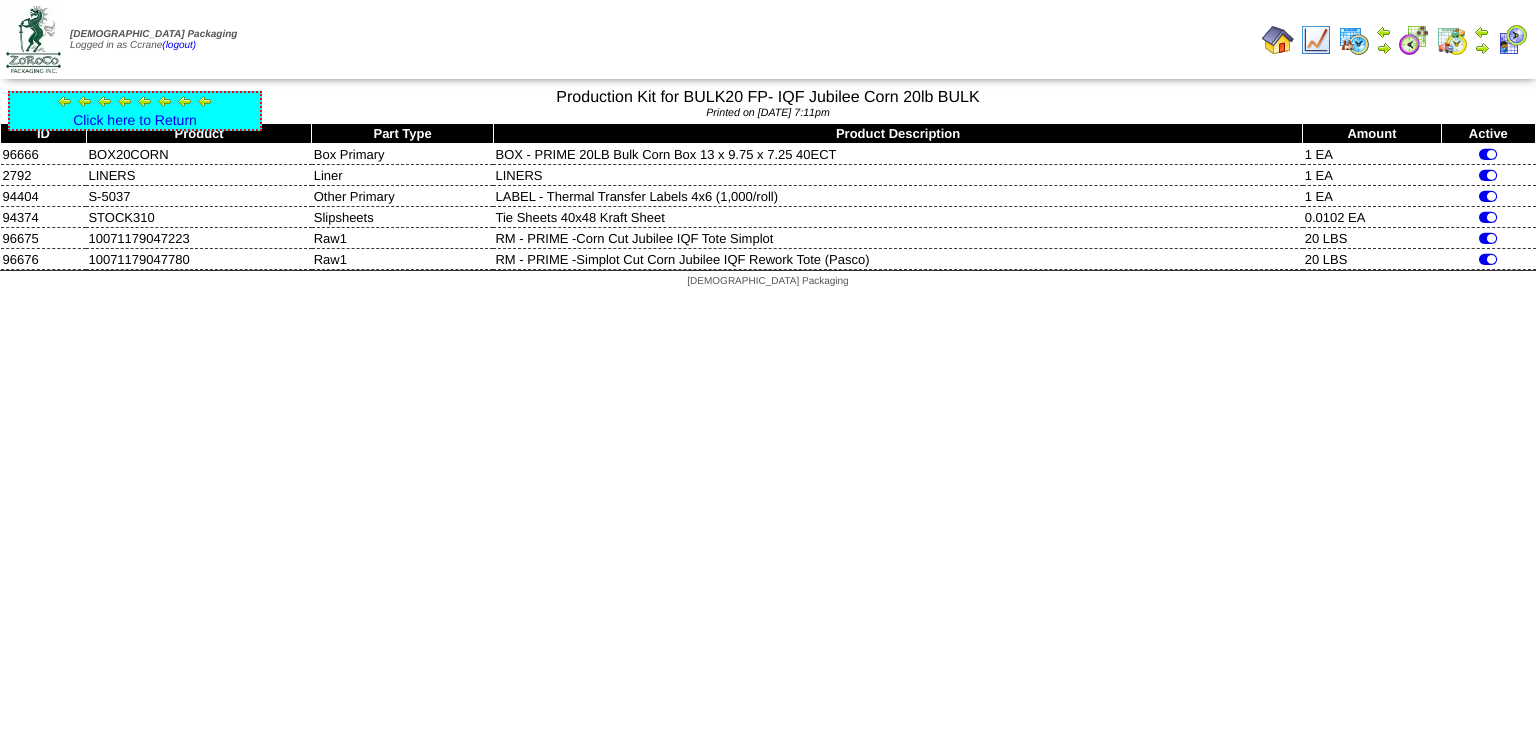 scroll, scrollTop: 0, scrollLeft: 0, axis: both 